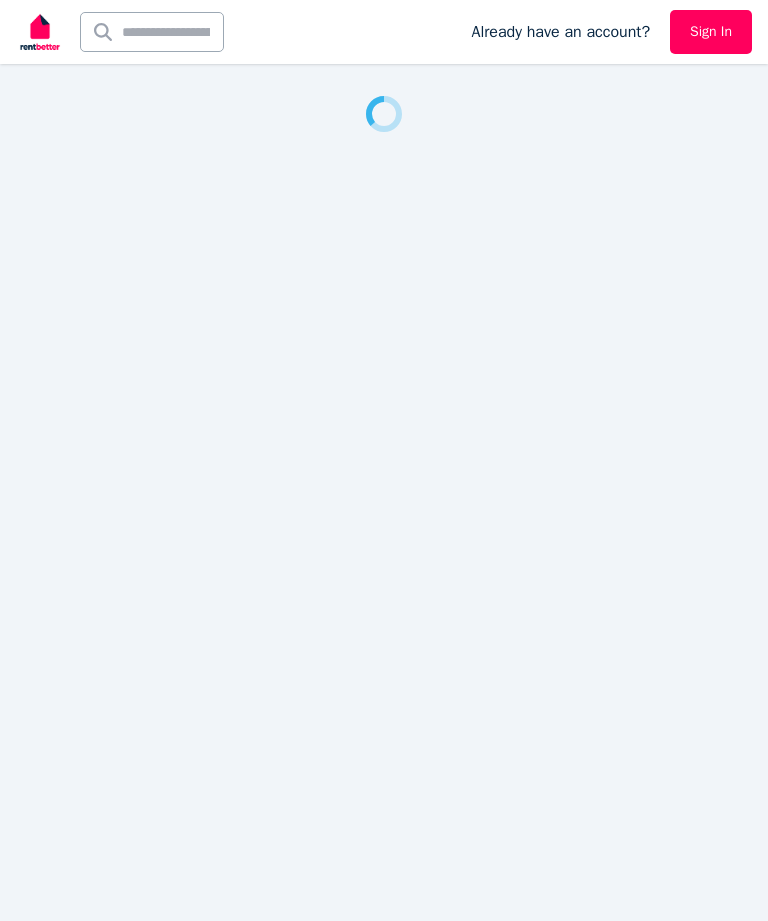 scroll, scrollTop: 0, scrollLeft: 0, axis: both 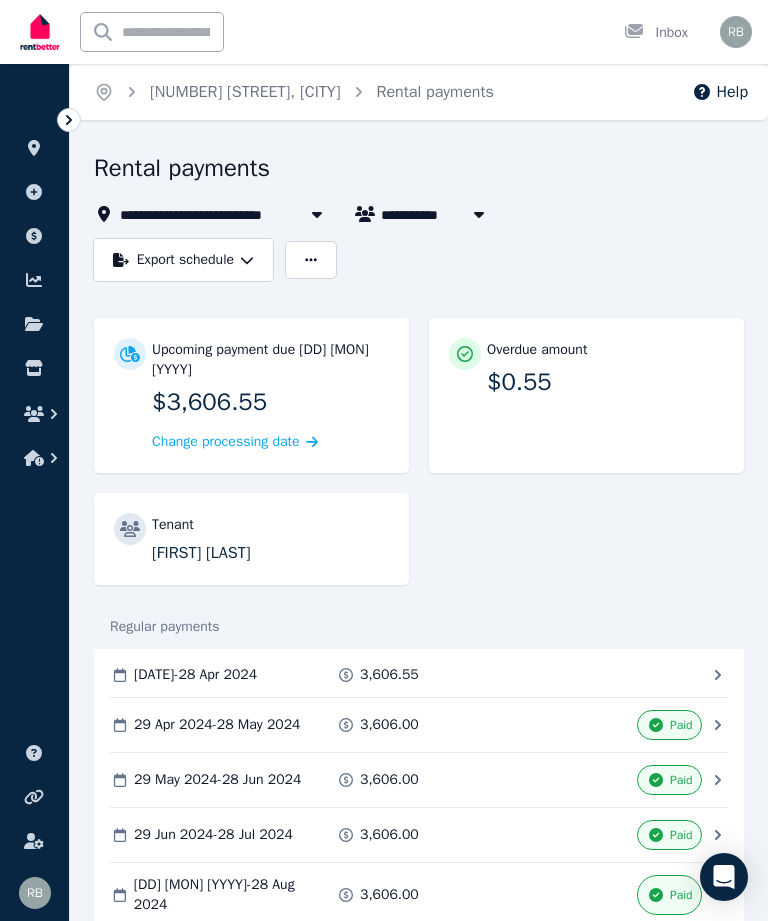 click 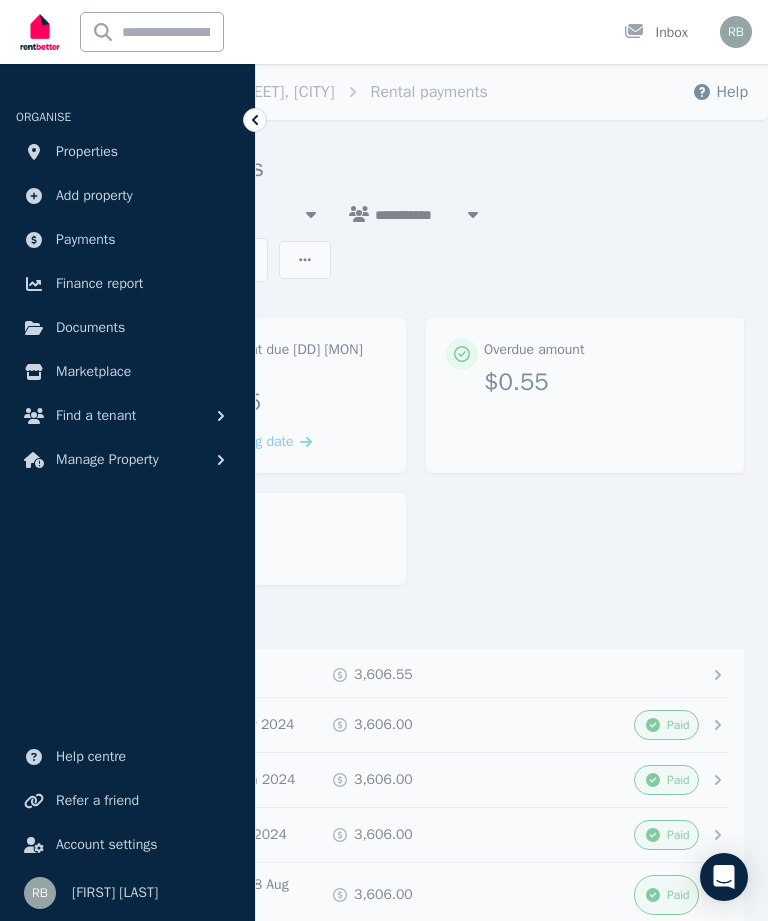 click on "Properties" at bounding box center (87, 152) 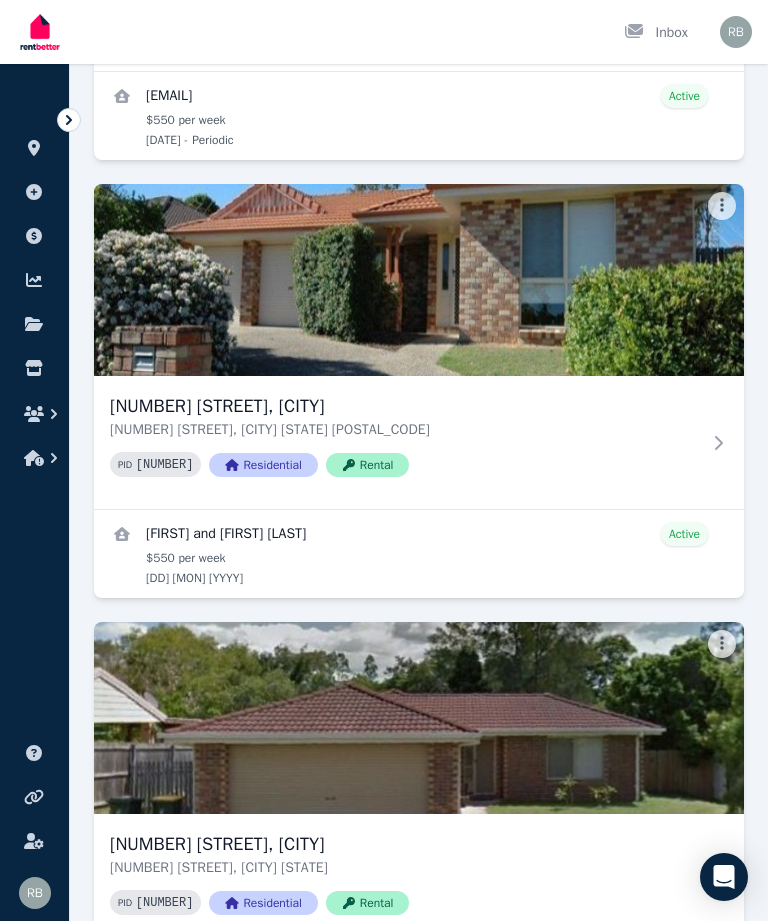 scroll, scrollTop: 515, scrollLeft: 0, axis: vertical 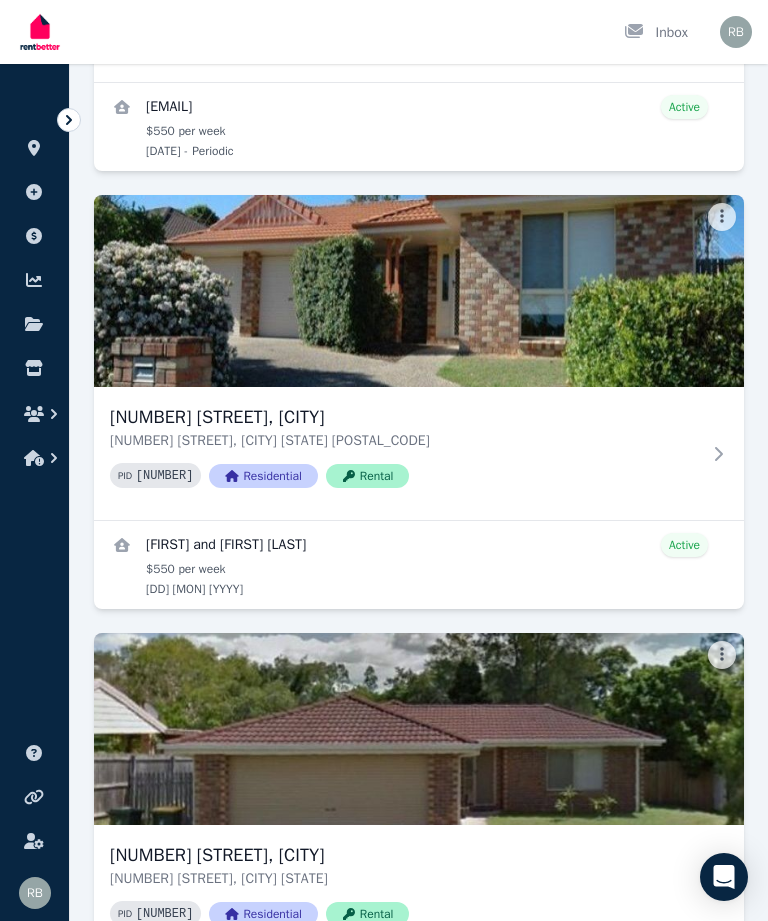 click at bounding box center [419, 291] 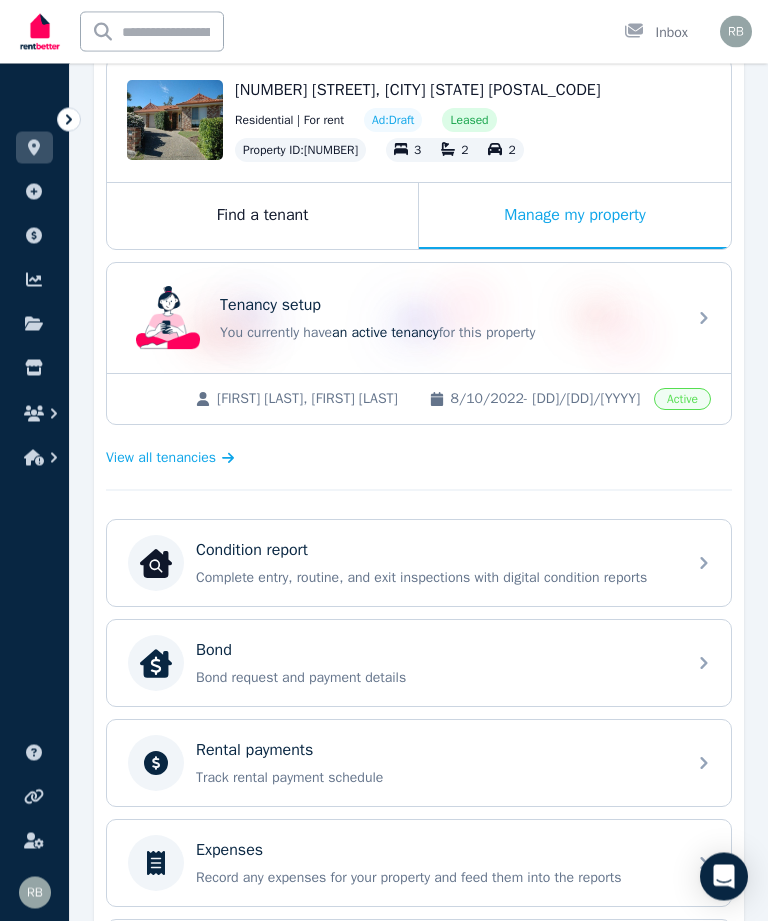 scroll, scrollTop: 213, scrollLeft: 0, axis: vertical 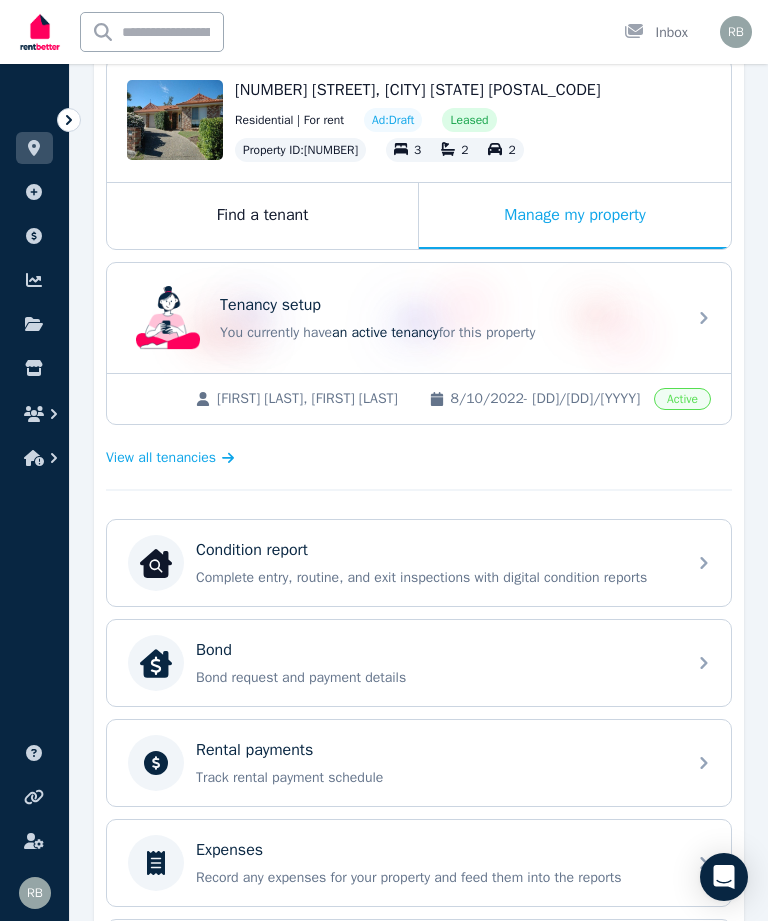 click on "Rental payments" at bounding box center (254, 750) 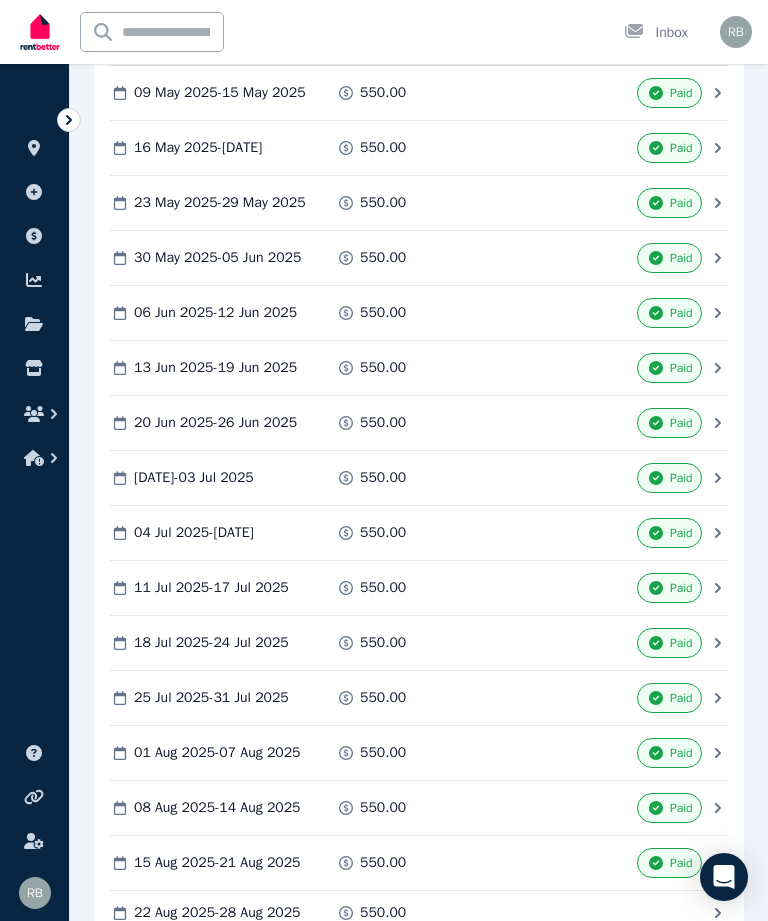 scroll, scrollTop: 3662, scrollLeft: 0, axis: vertical 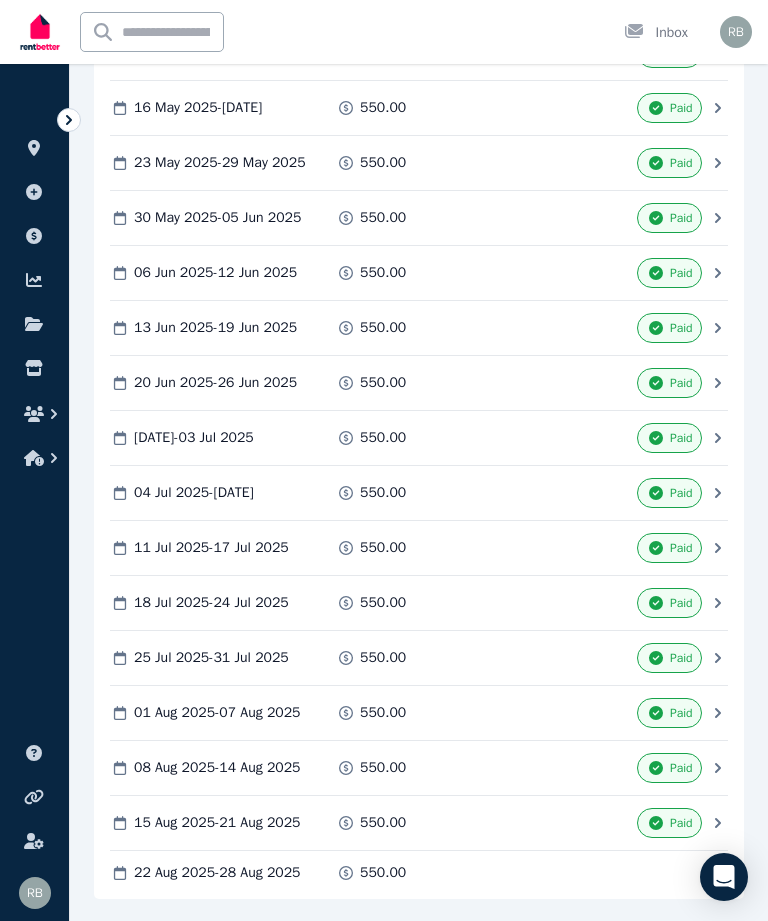 click 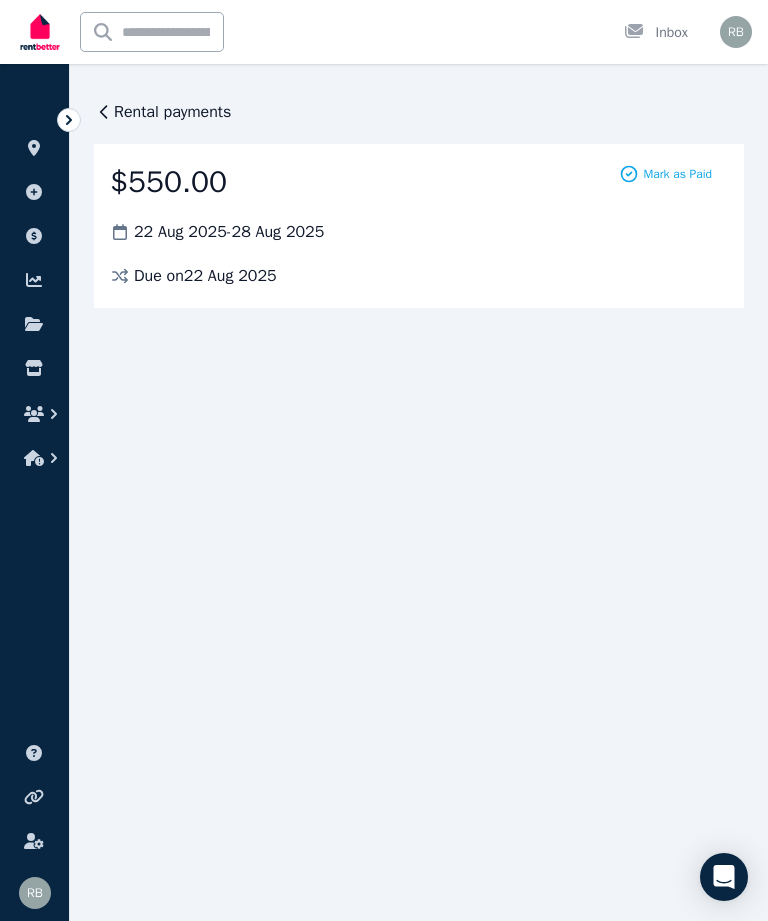 scroll, scrollTop: 0, scrollLeft: 0, axis: both 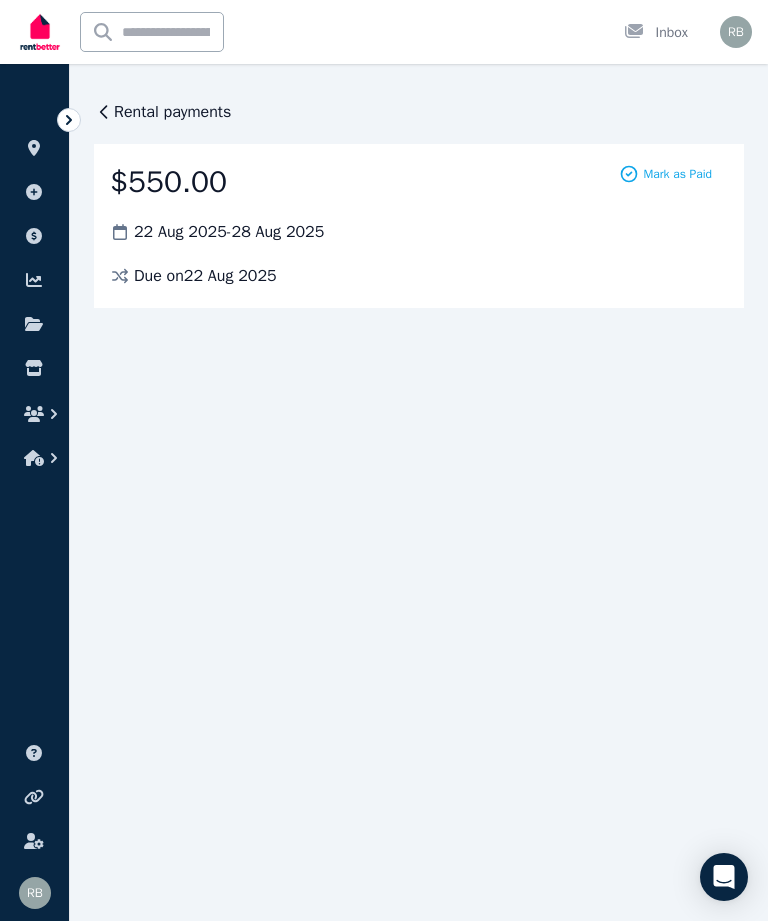 click on "Mark as Paid" at bounding box center (677, 174) 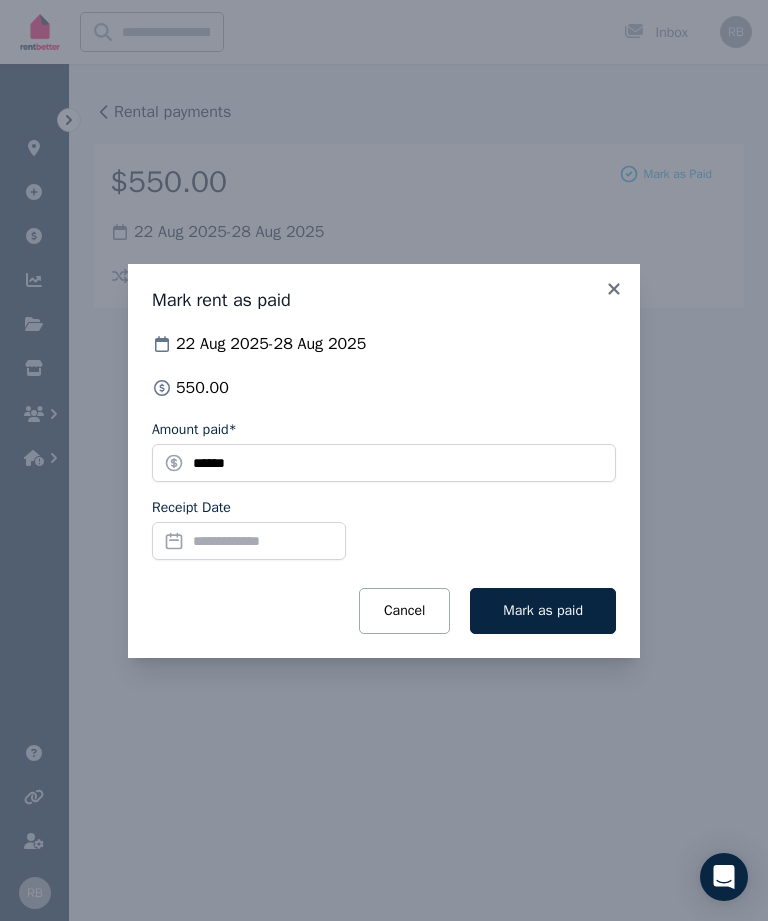 click on "Receipt Date" at bounding box center (249, 541) 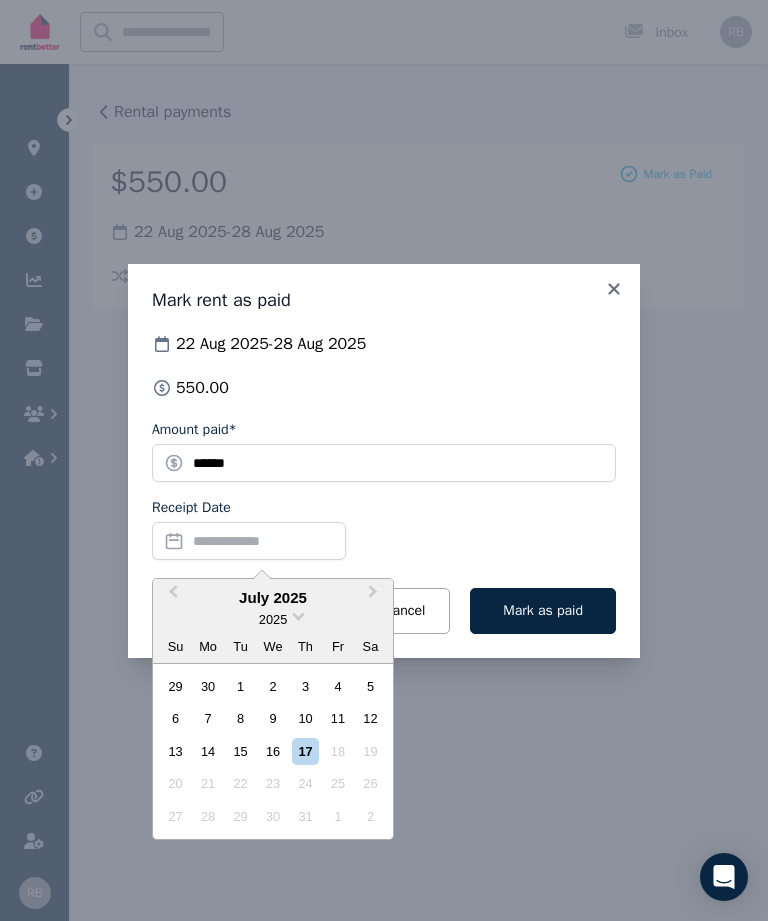 click on "14" at bounding box center [208, 751] 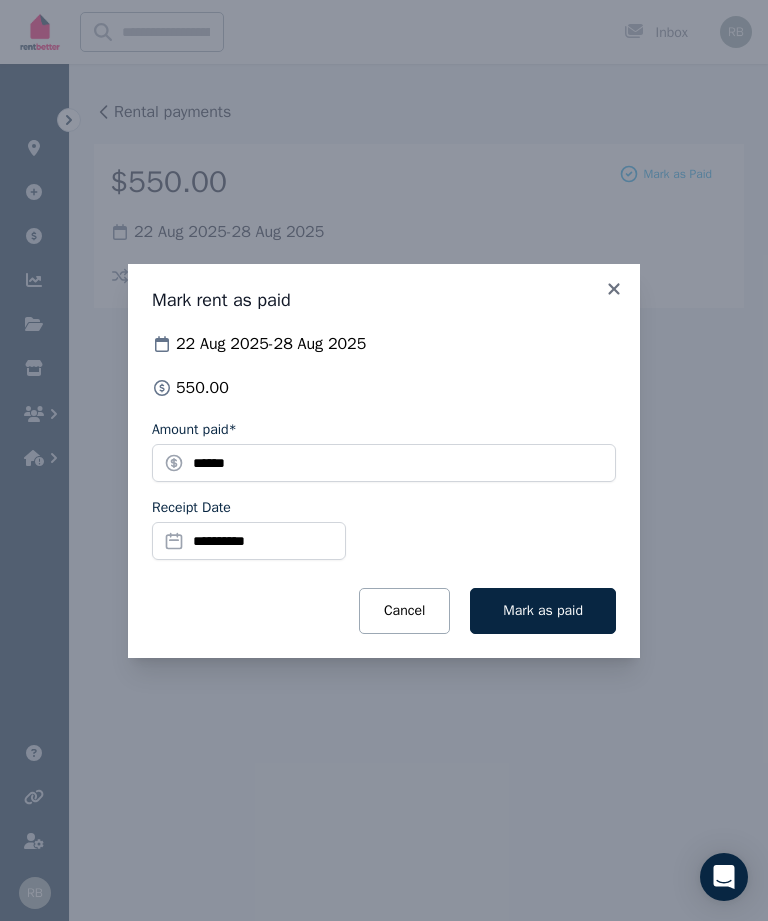 click on "Mark as paid" at bounding box center (543, 610) 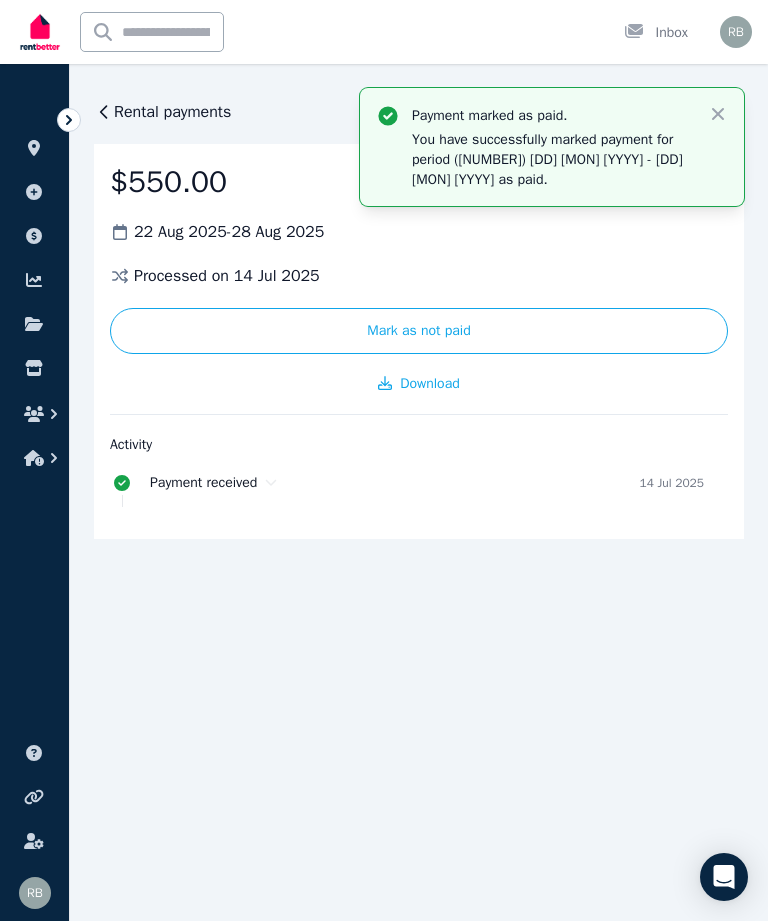 click 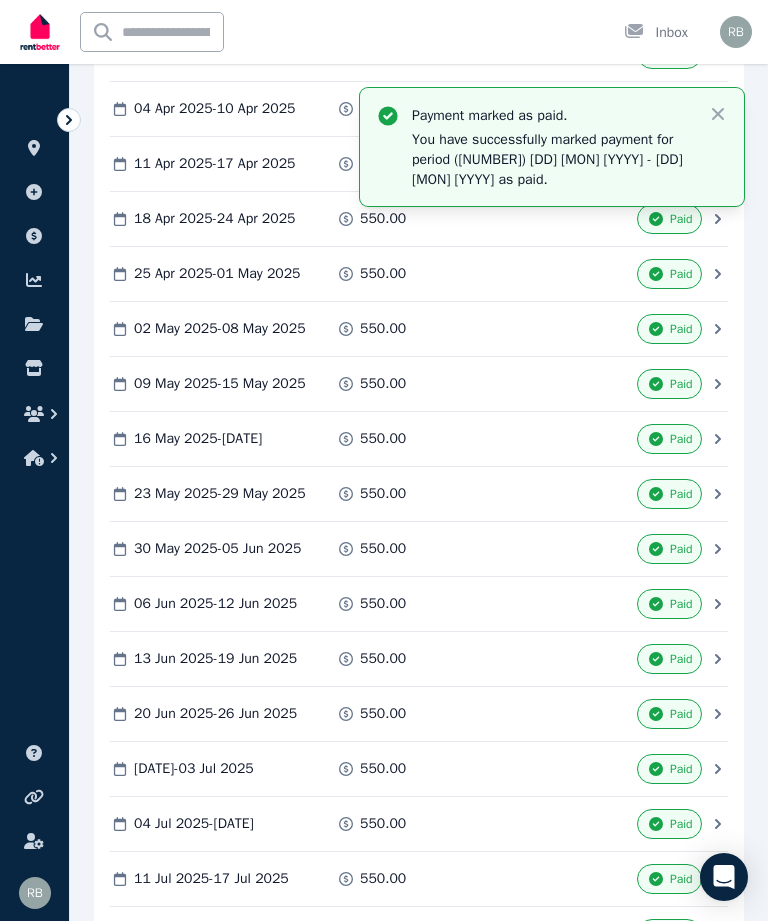 scroll, scrollTop: 3717, scrollLeft: 0, axis: vertical 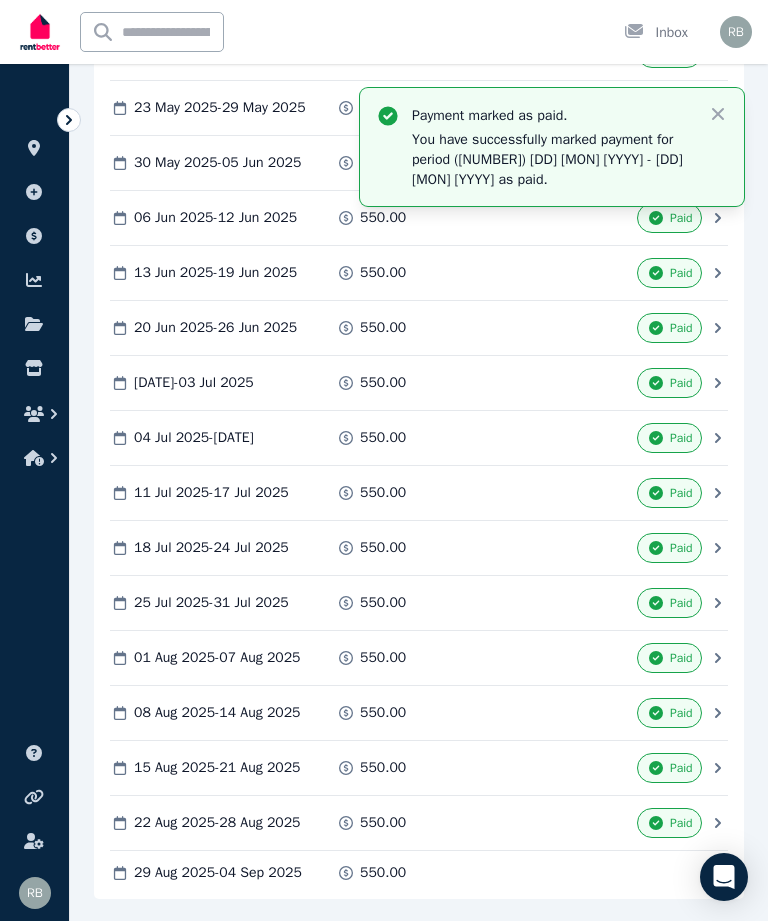 click 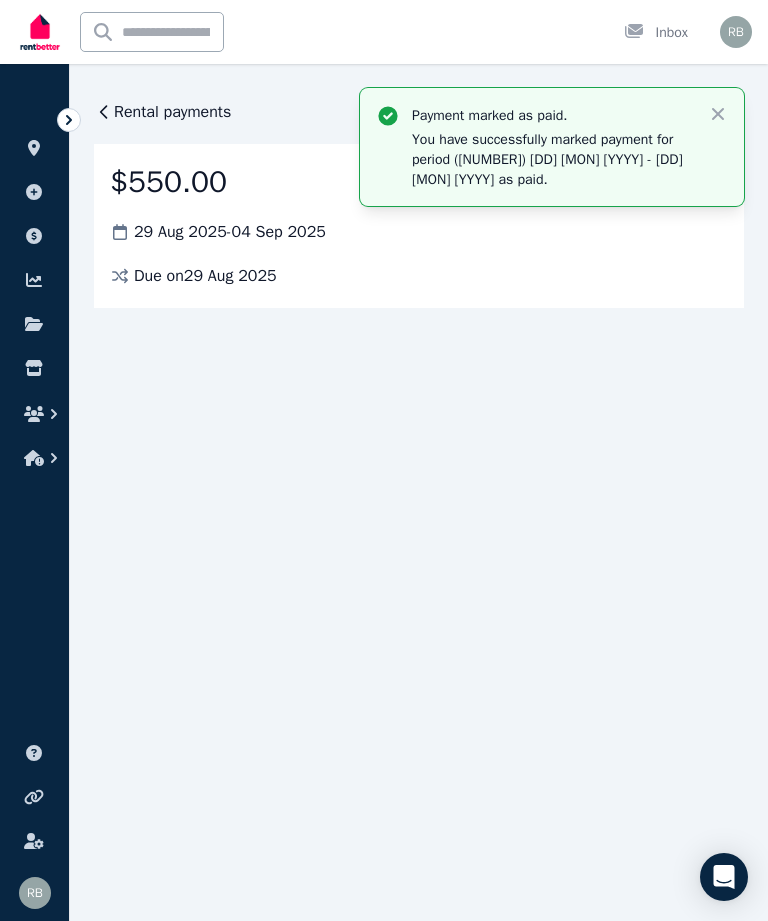 scroll, scrollTop: 0, scrollLeft: 0, axis: both 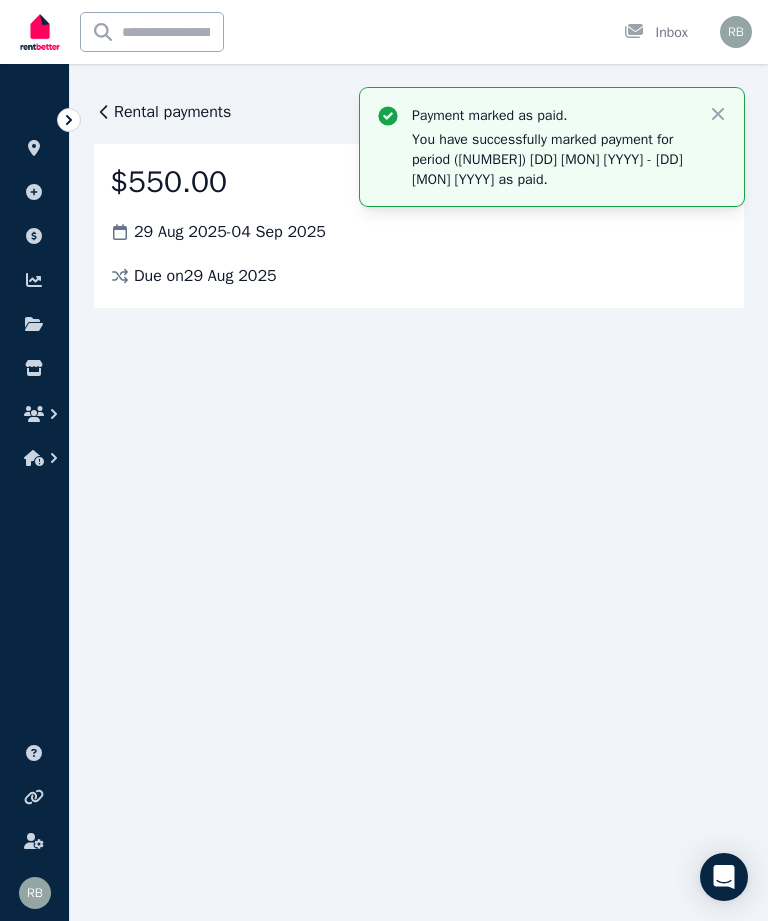 click 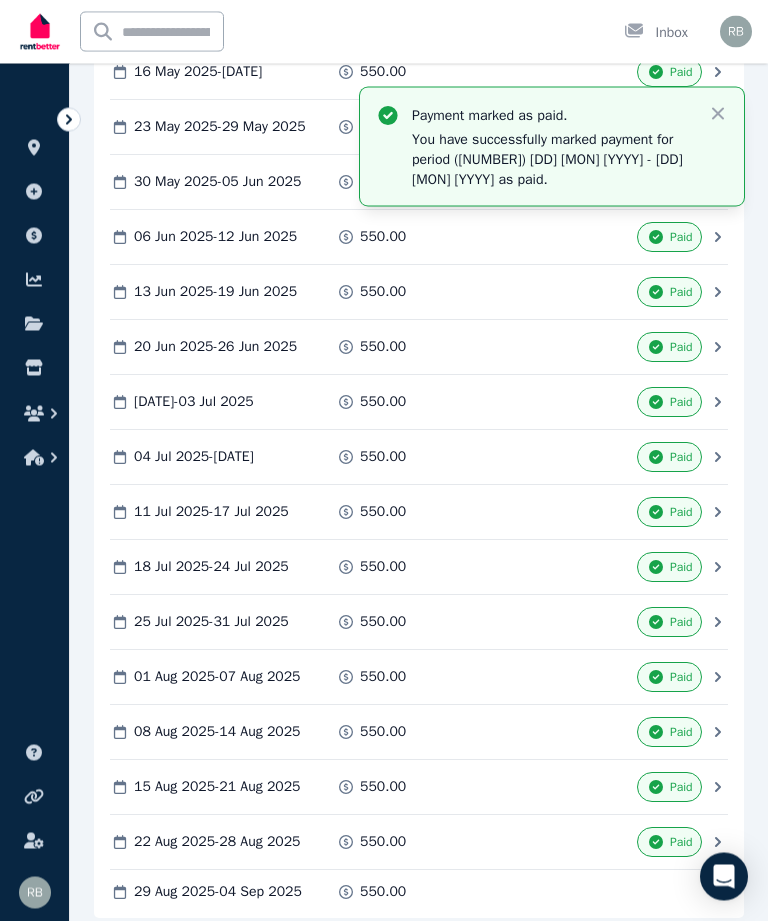 scroll, scrollTop: 3717, scrollLeft: 0, axis: vertical 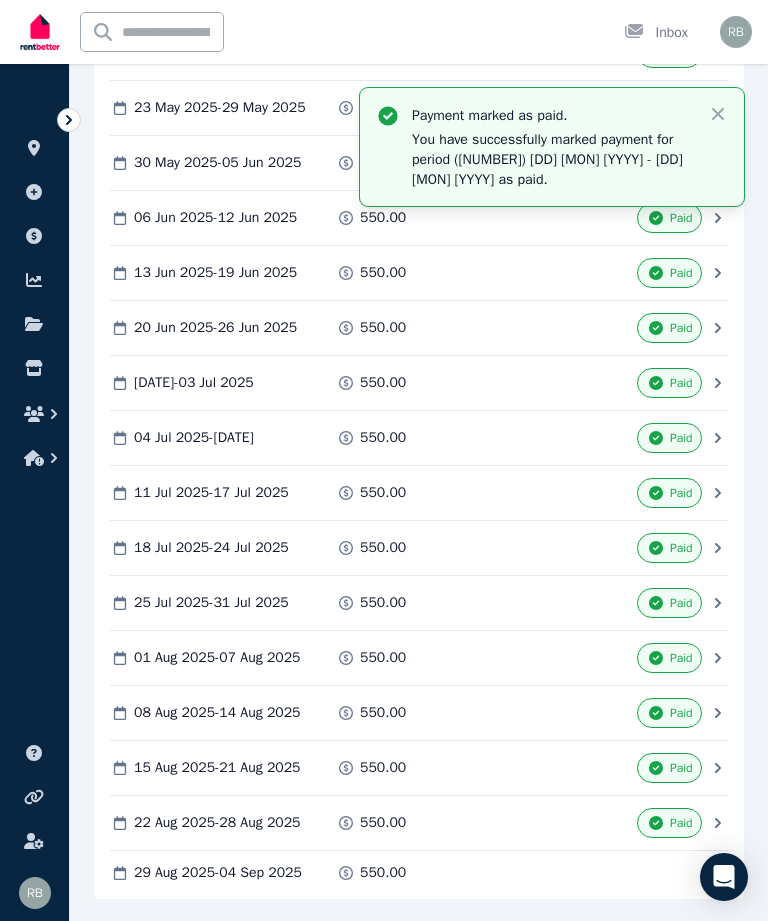 click on "550.00" at bounding box center [383, 873] 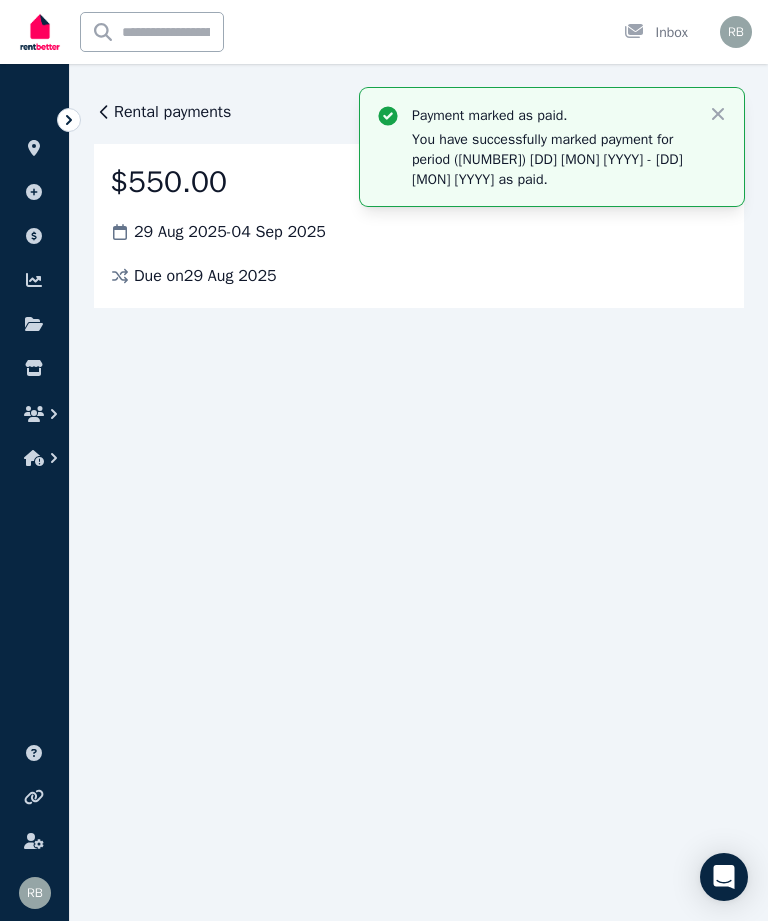 scroll, scrollTop: 0, scrollLeft: 0, axis: both 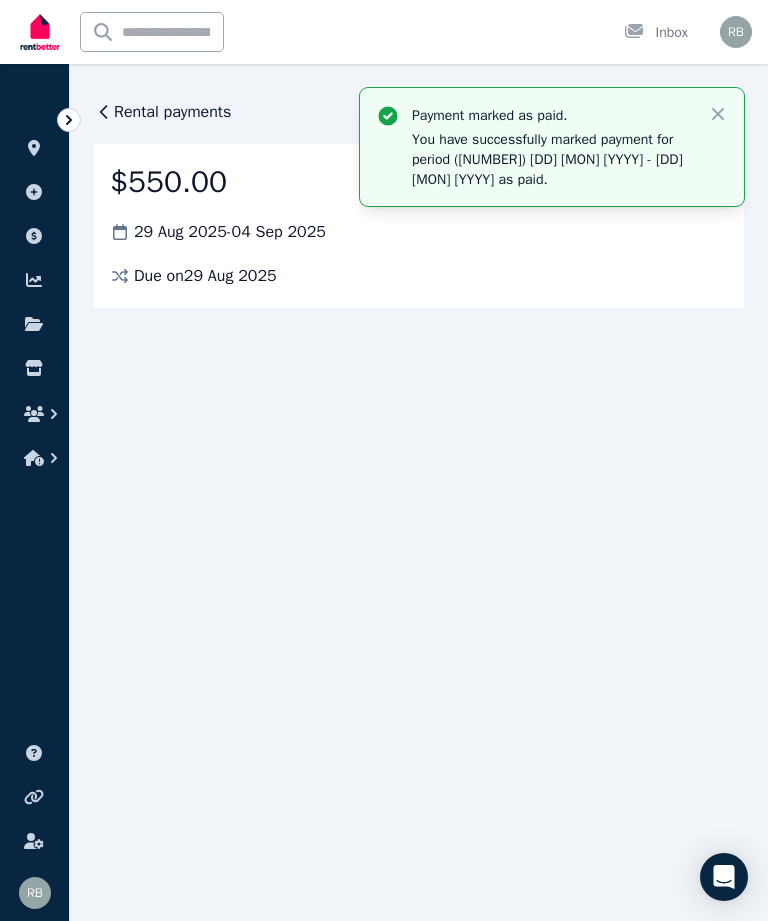 click on "Due on  [DD] [MON] [YYYY]" at bounding box center (205, 276) 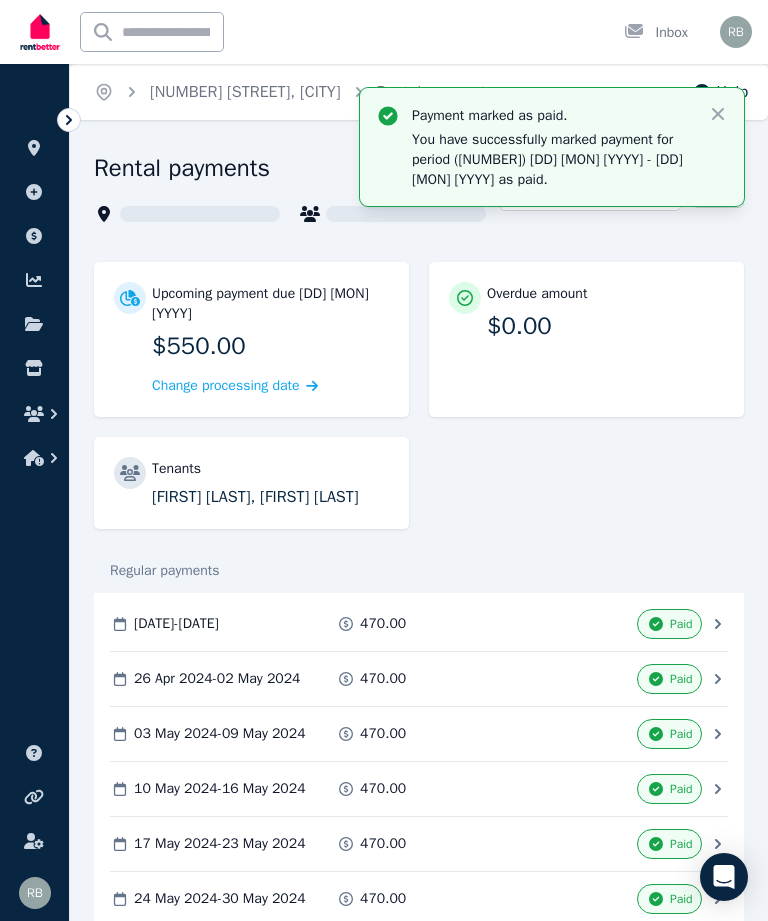 click 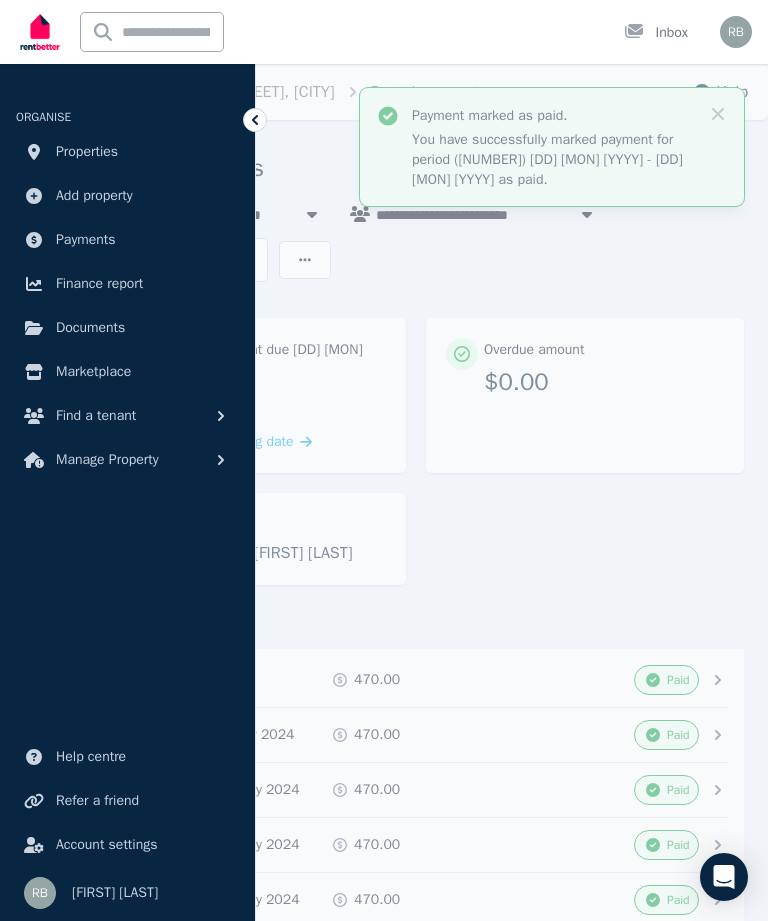 click 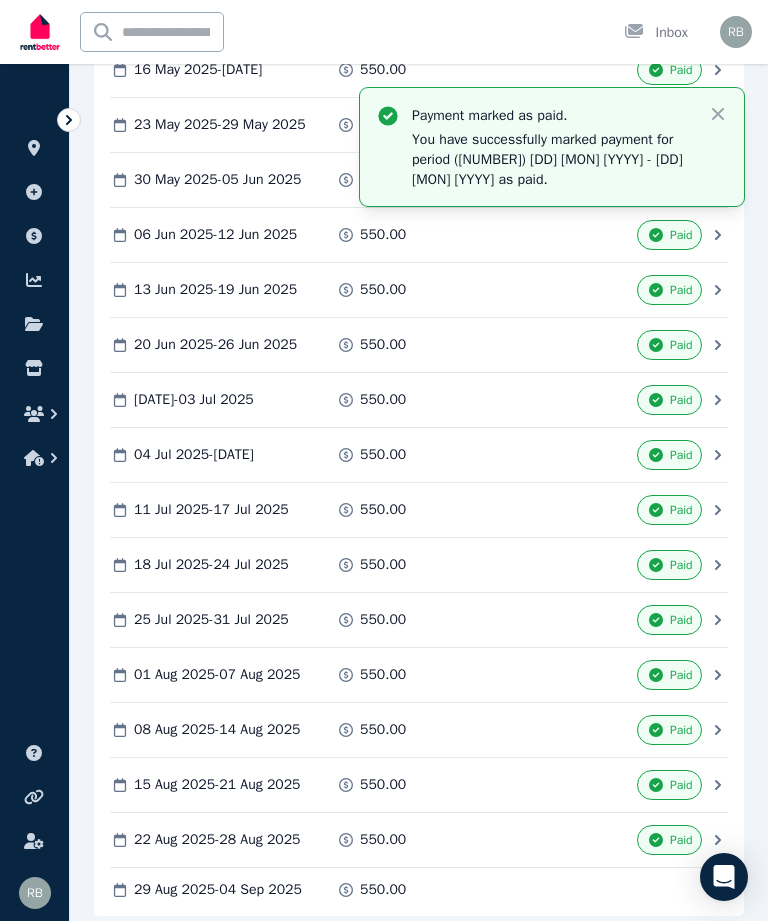 scroll, scrollTop: 3717, scrollLeft: 0, axis: vertical 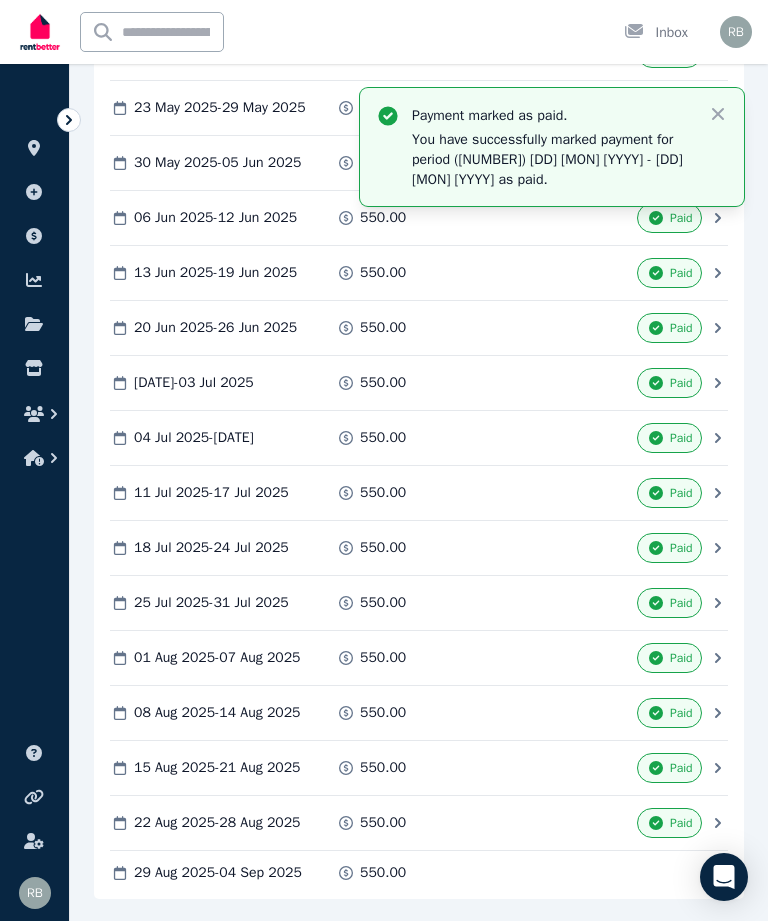click 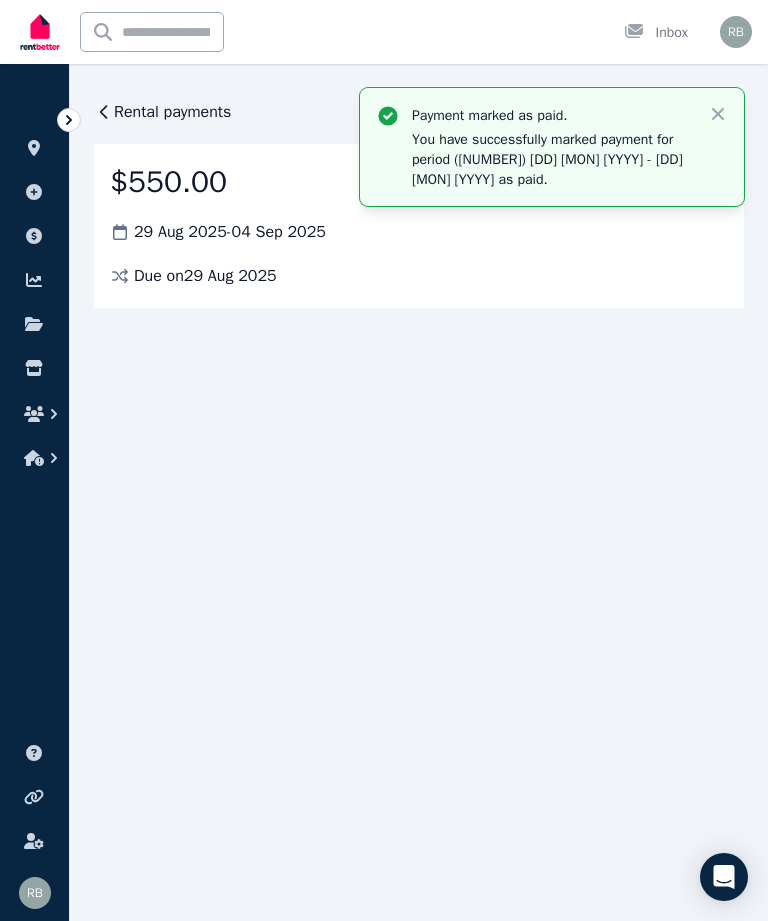 scroll, scrollTop: 0, scrollLeft: 0, axis: both 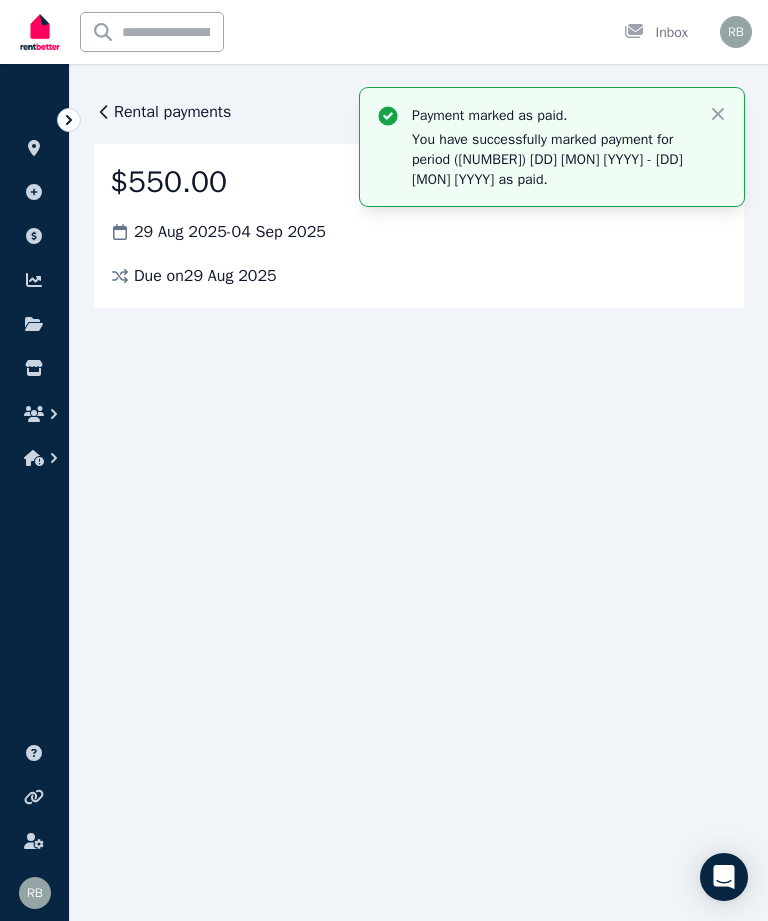 click 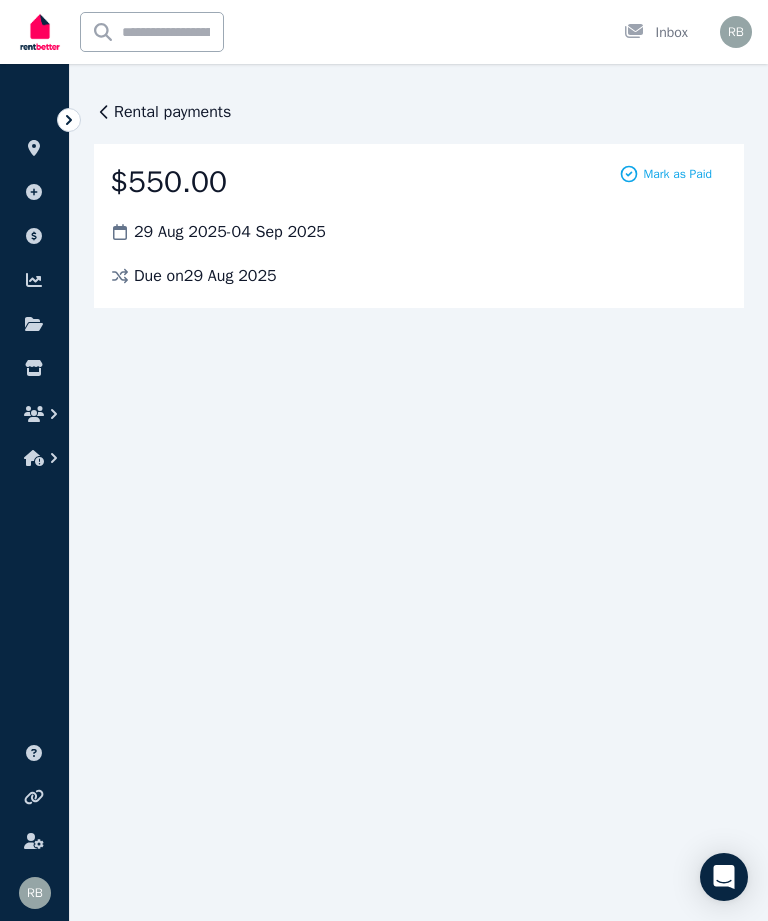 click on "Mark as Paid" at bounding box center [677, 174] 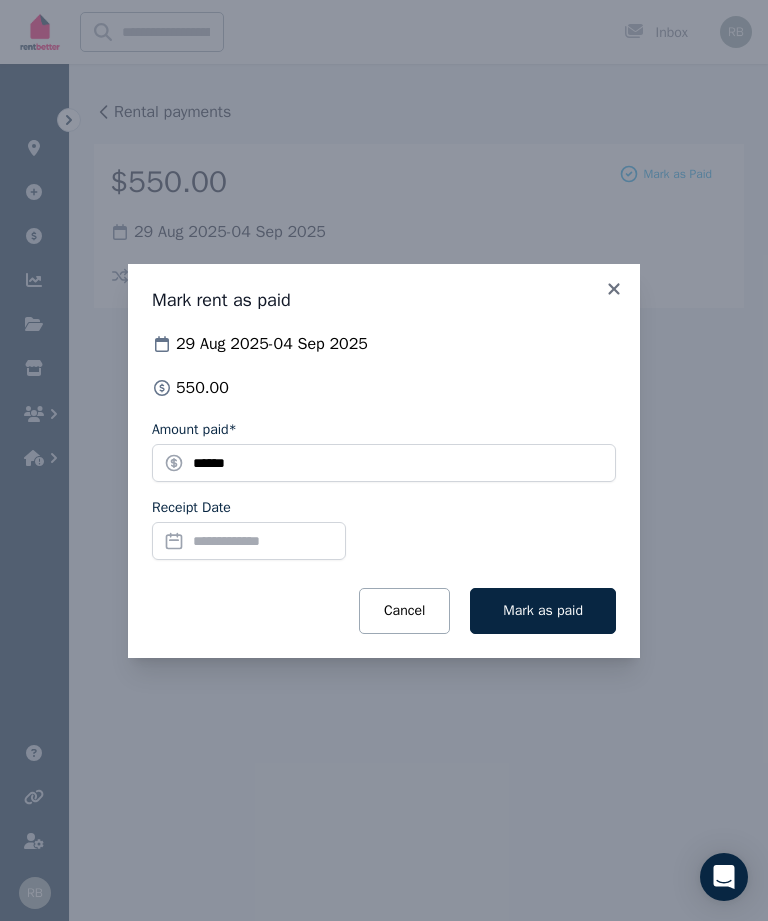 click on "Receipt Date" at bounding box center [249, 541] 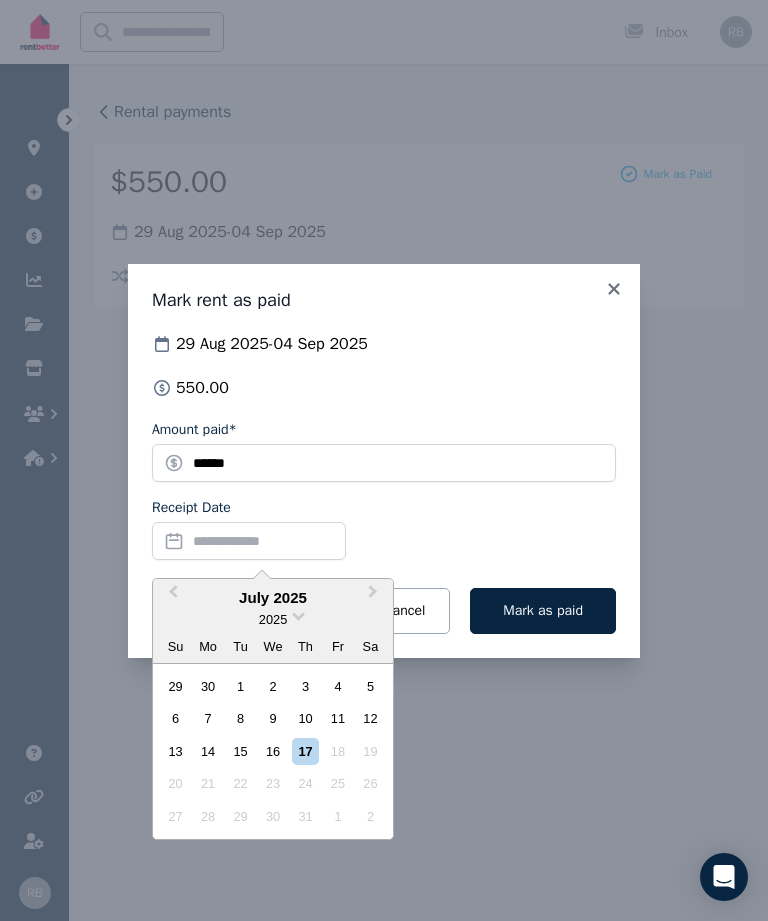 click on "14" at bounding box center [208, 751] 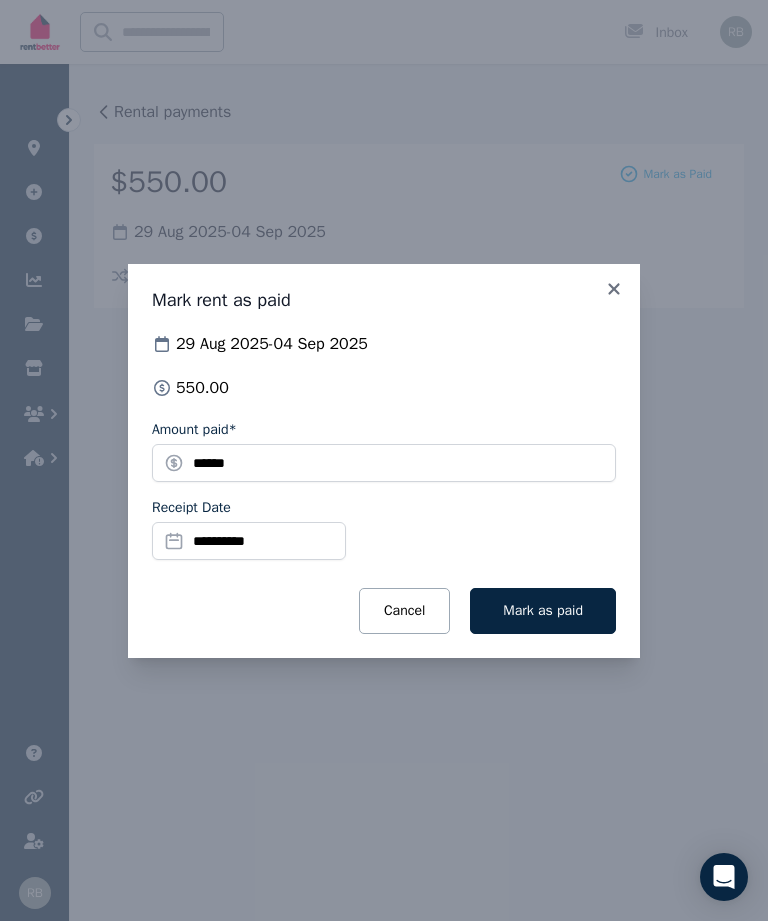 click on "Mark as paid" at bounding box center (543, 610) 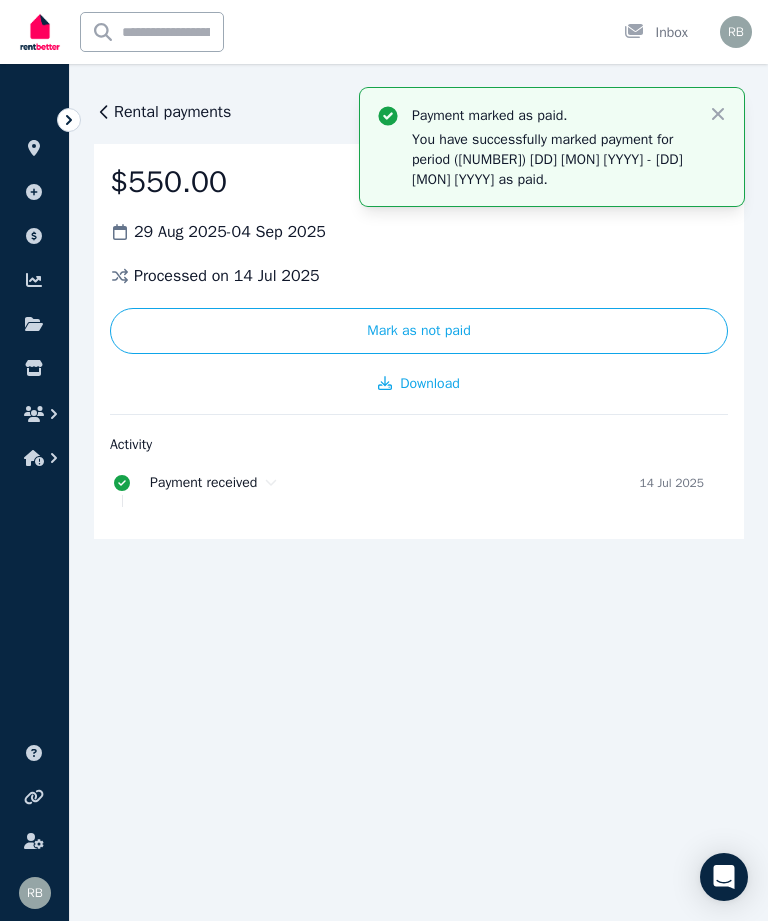 click 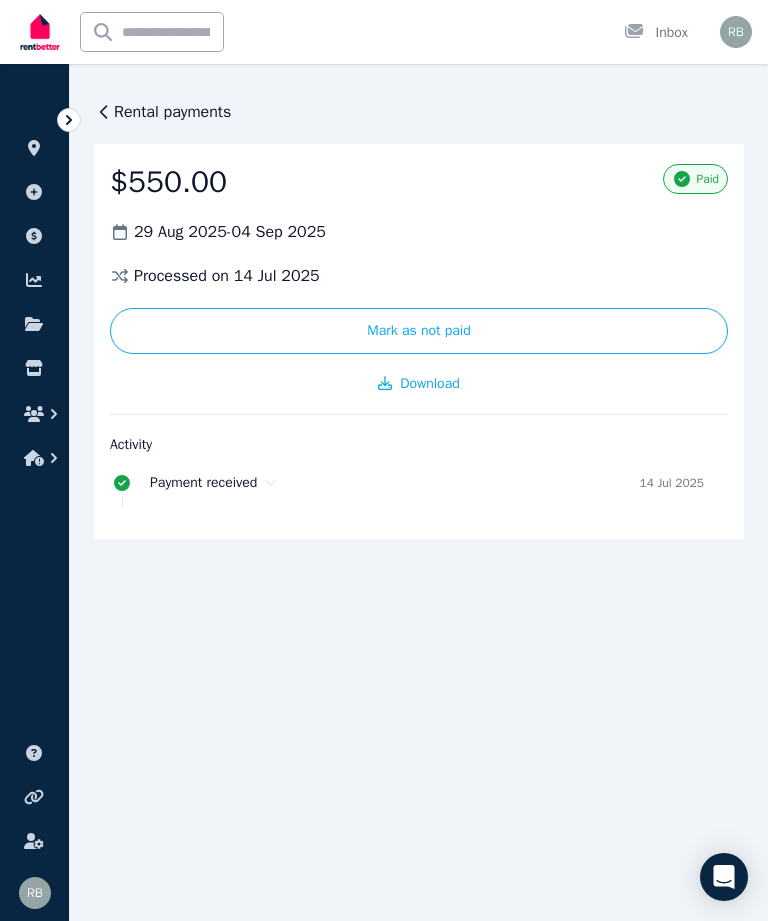 click 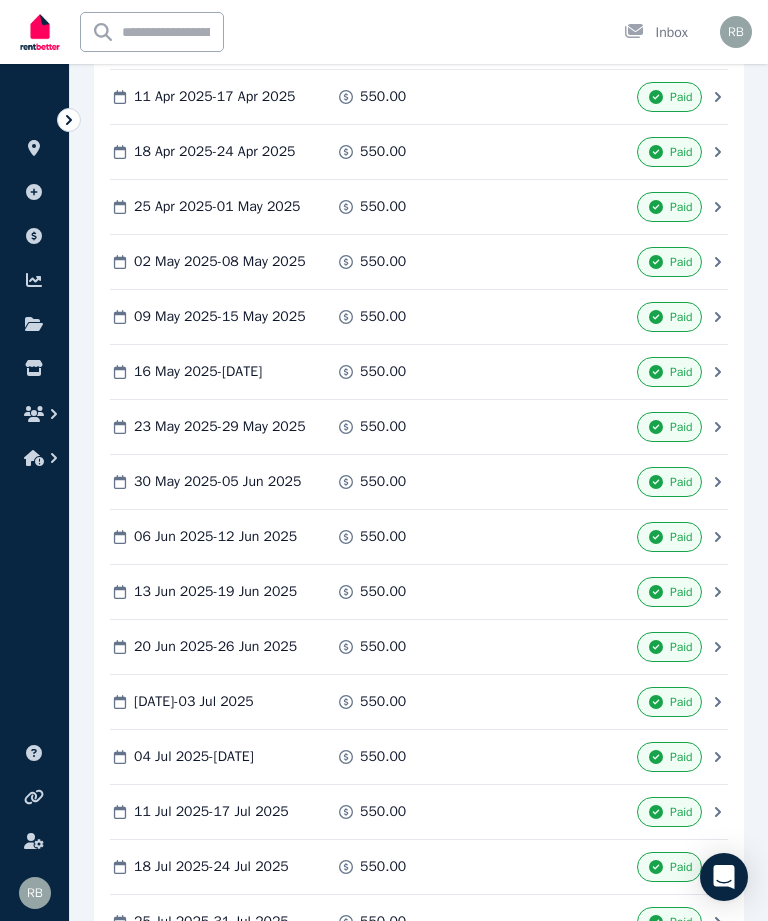 scroll, scrollTop: 3752, scrollLeft: 0, axis: vertical 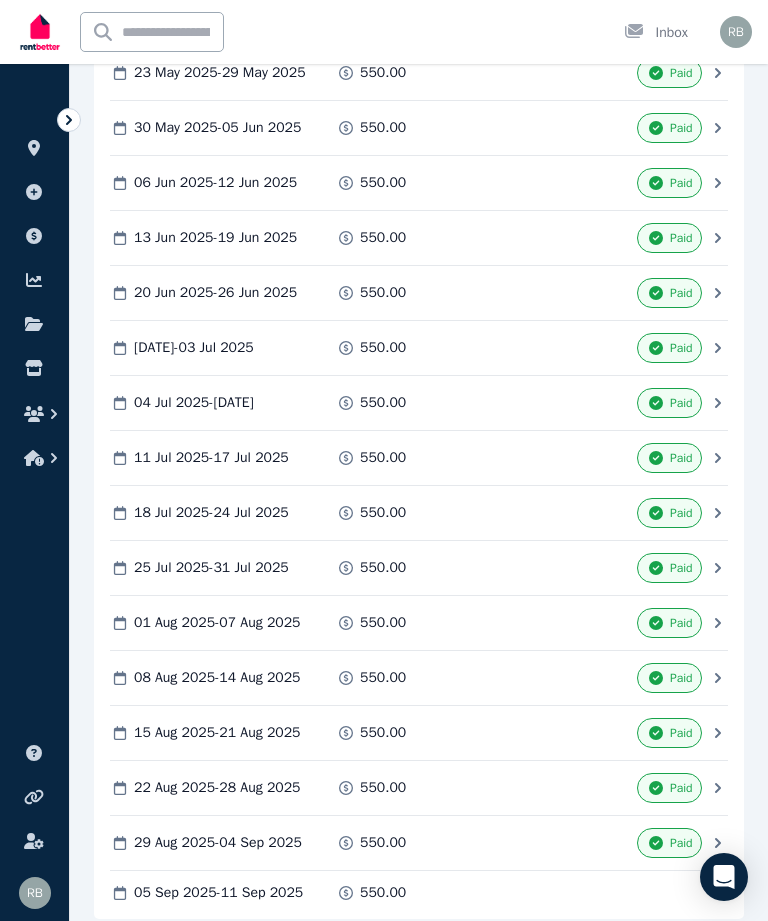 click 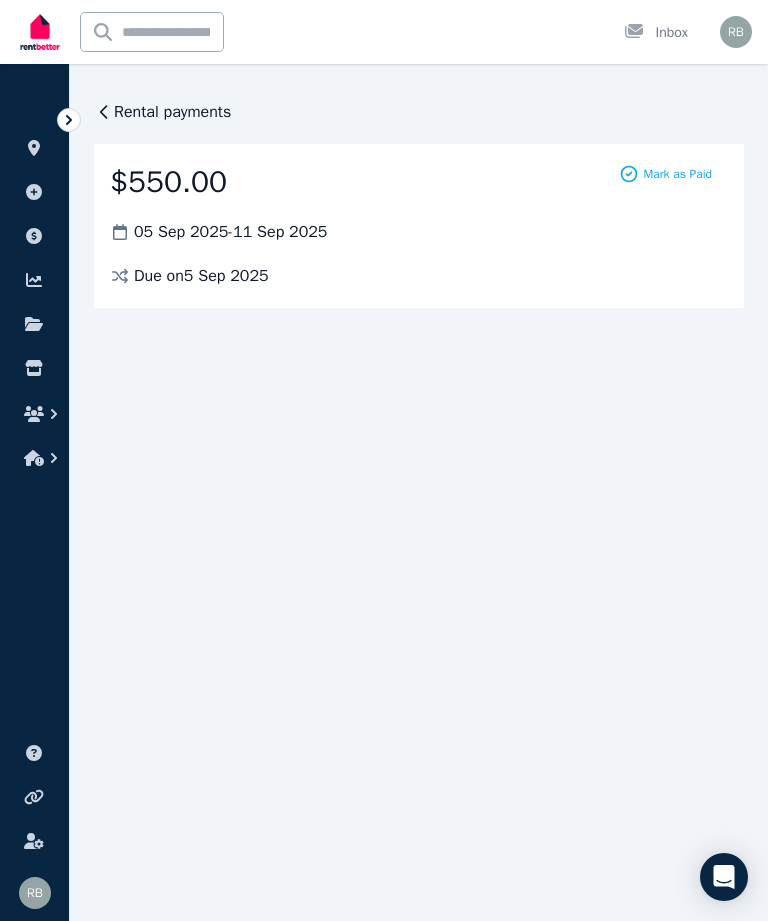 scroll, scrollTop: 0, scrollLeft: 0, axis: both 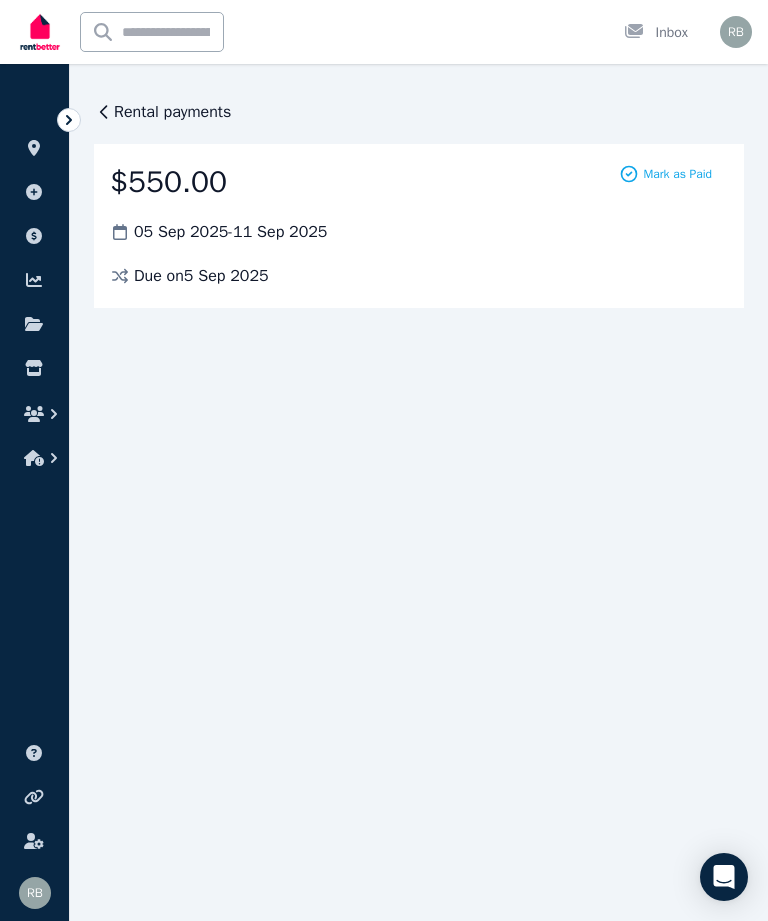 click on "$[PRICE] [DD] [MON] [YYYY]  -  [DD] [MON] [YYYY] Due on  [DD] [MON] [YYYY] Mark as Paid" at bounding box center (419, 226) 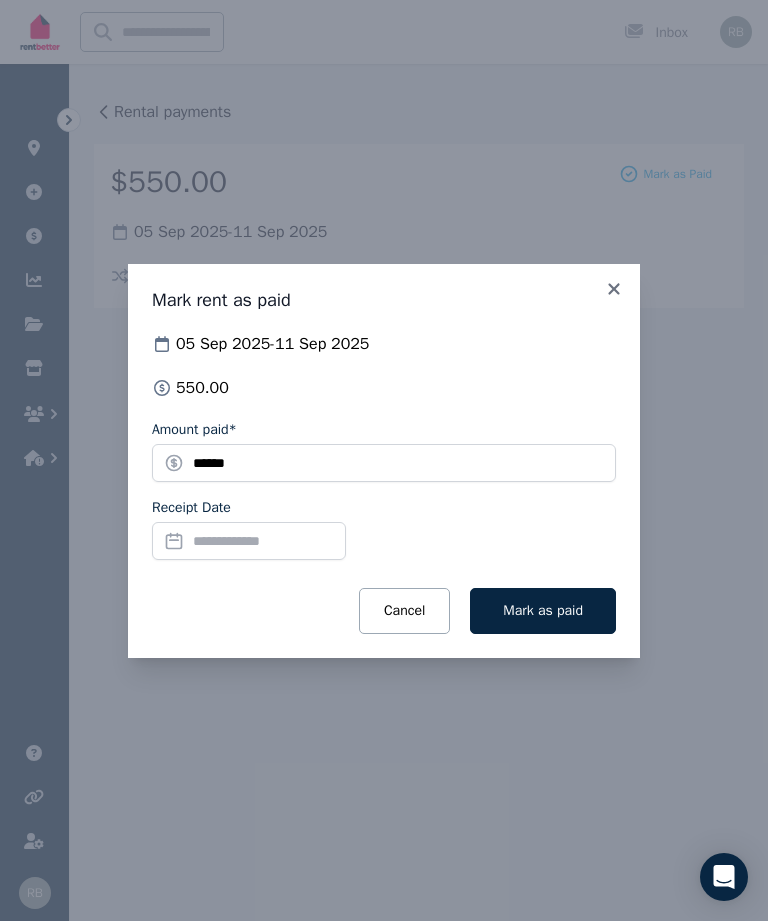 click on "Receipt Date" at bounding box center [249, 541] 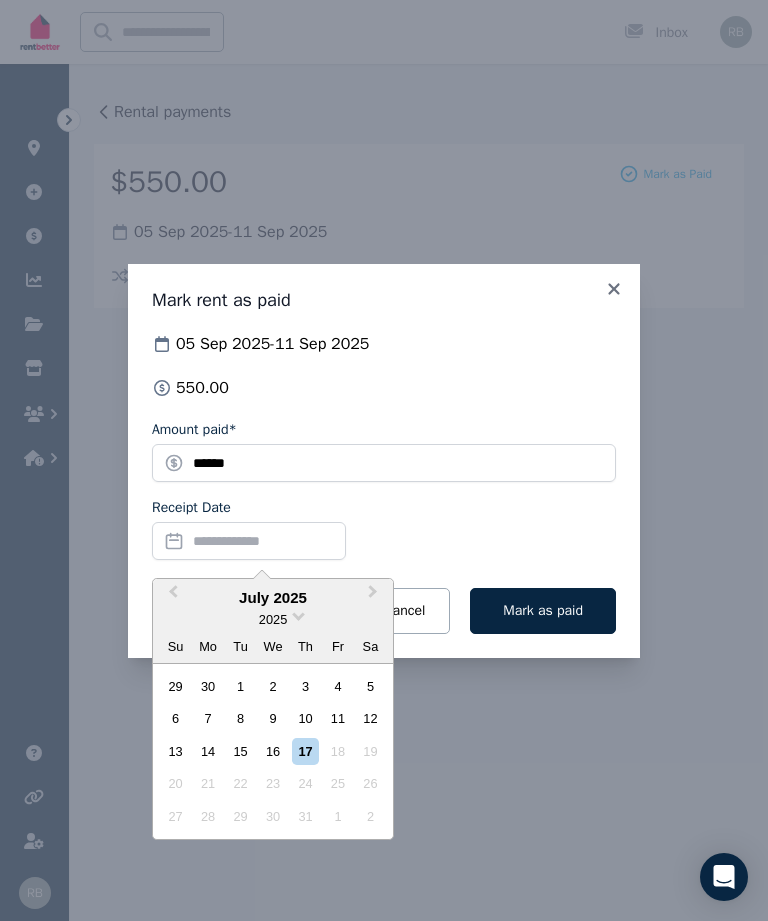 click on "14" at bounding box center [208, 751] 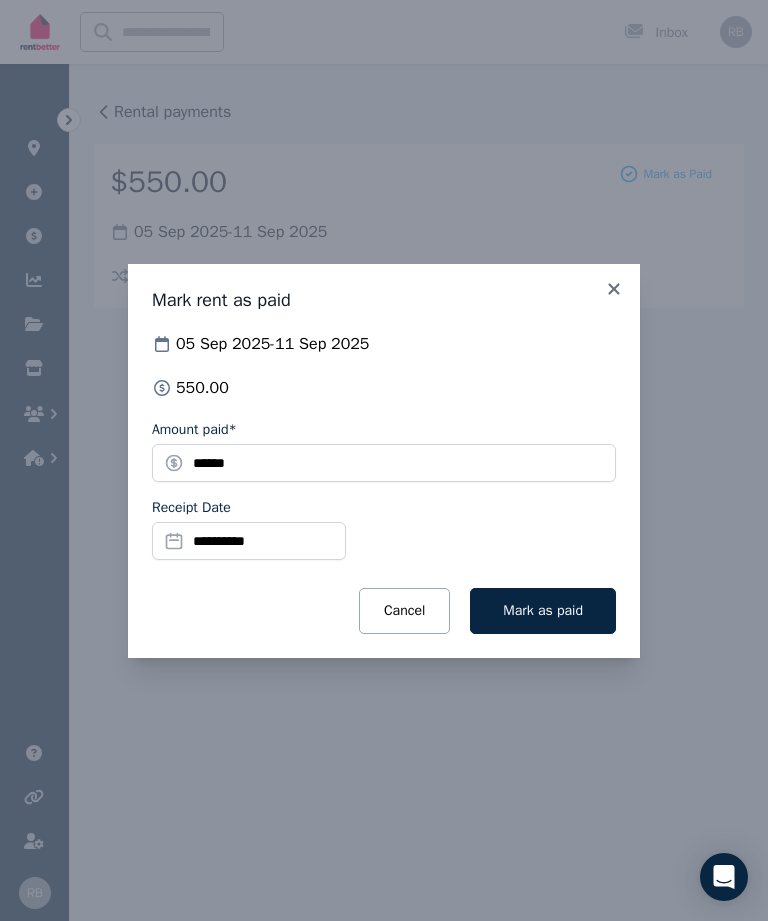 click on "Mark as paid" at bounding box center (543, 610) 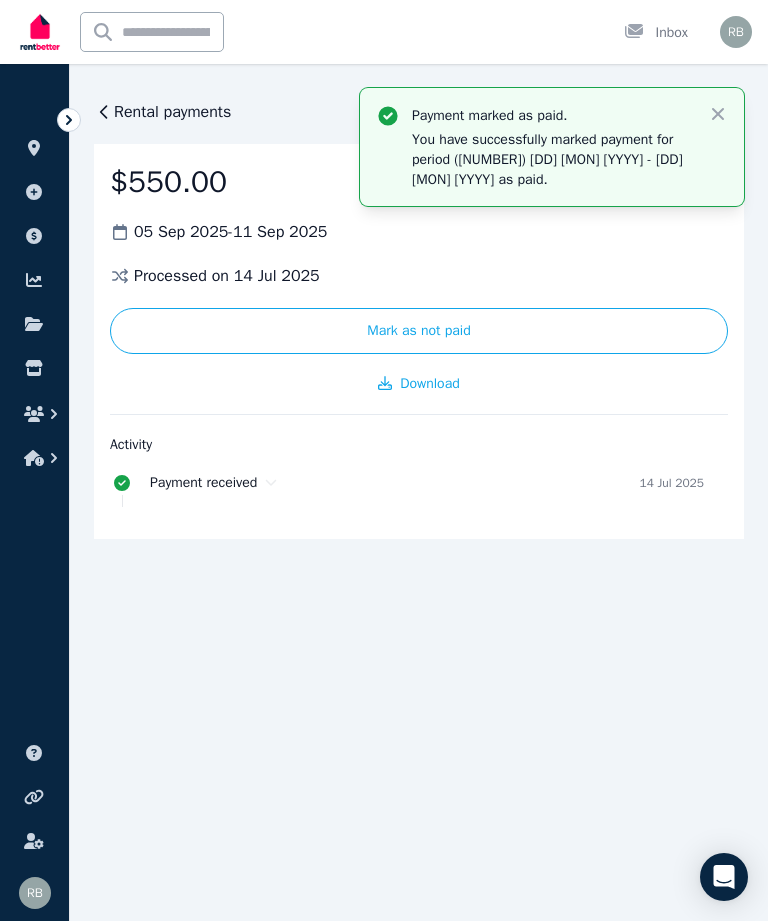 click 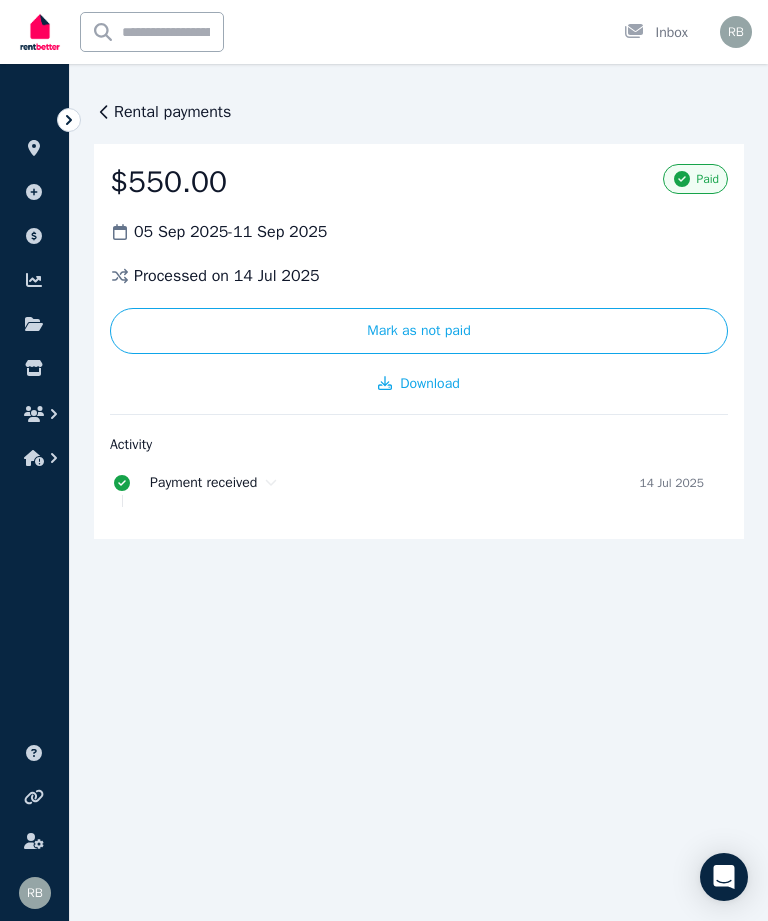 click on "Rental payments" at bounding box center [172, 112] 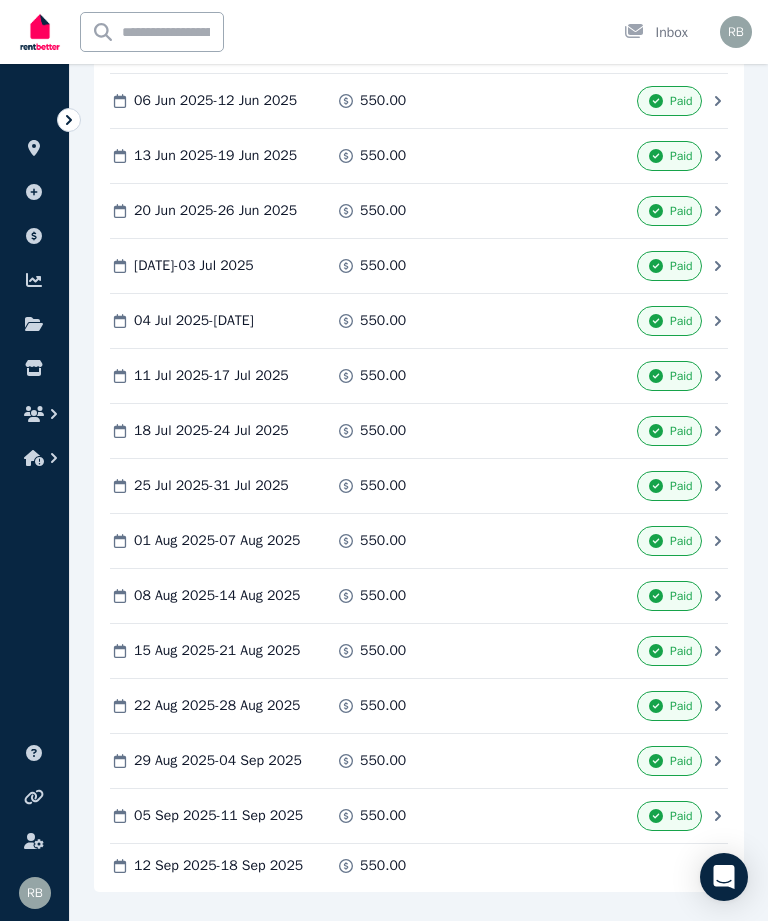 scroll, scrollTop: 3827, scrollLeft: 0, axis: vertical 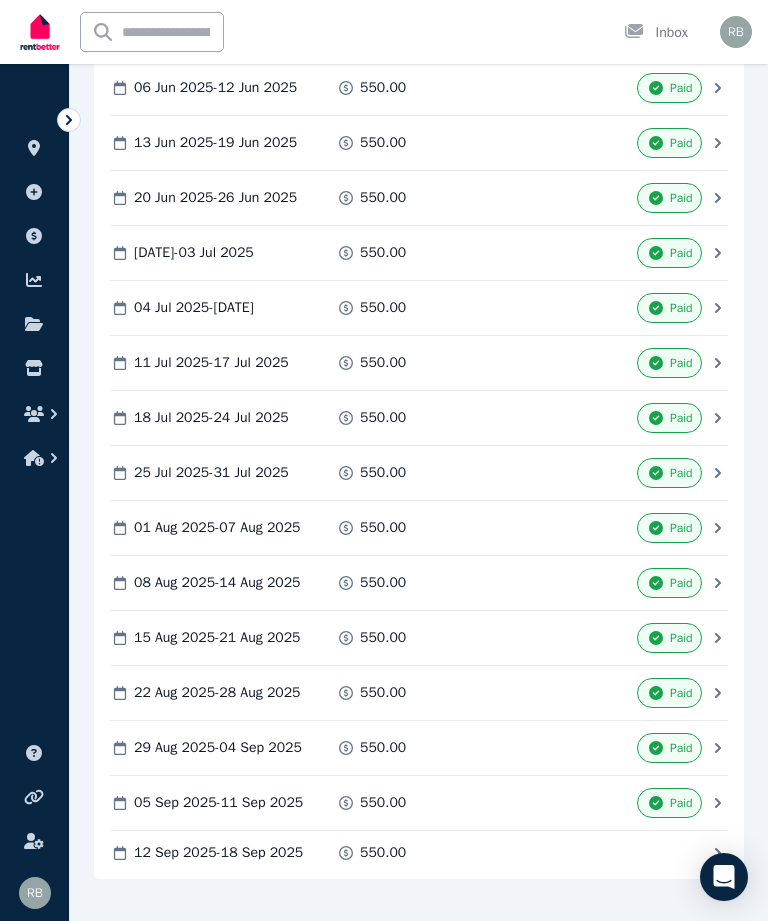 click 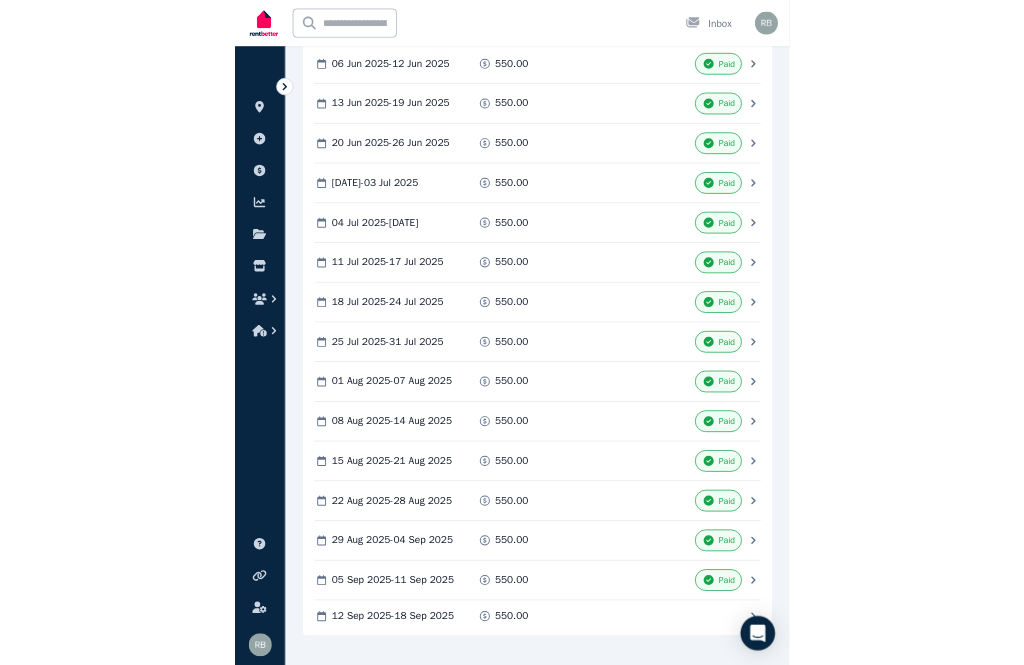 scroll, scrollTop: 0, scrollLeft: 0, axis: both 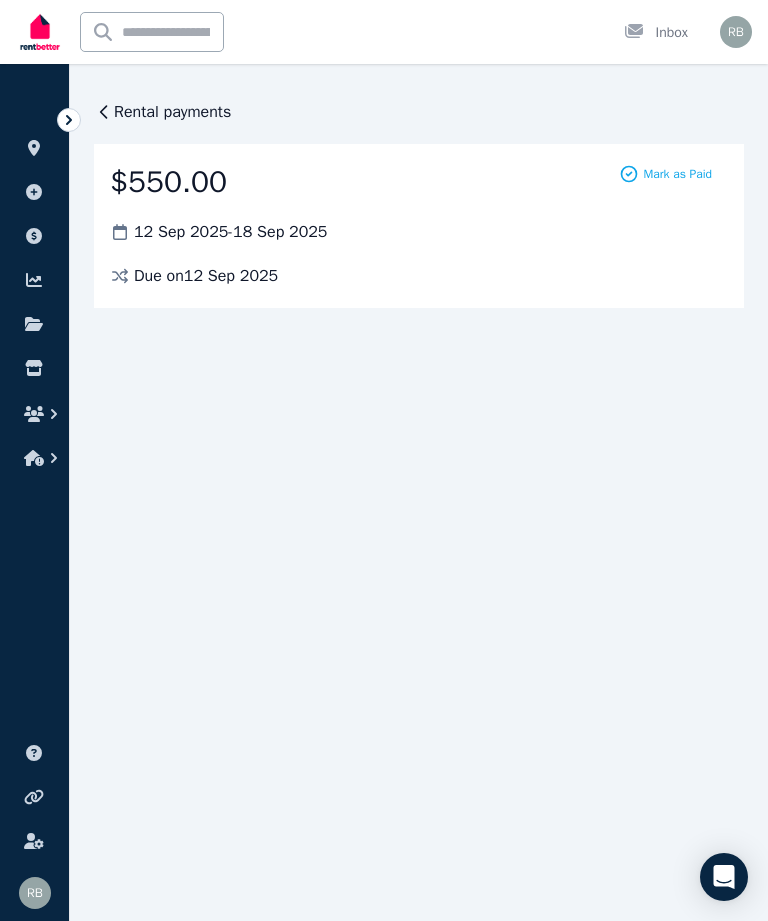click on "Mark as Paid" at bounding box center (677, 174) 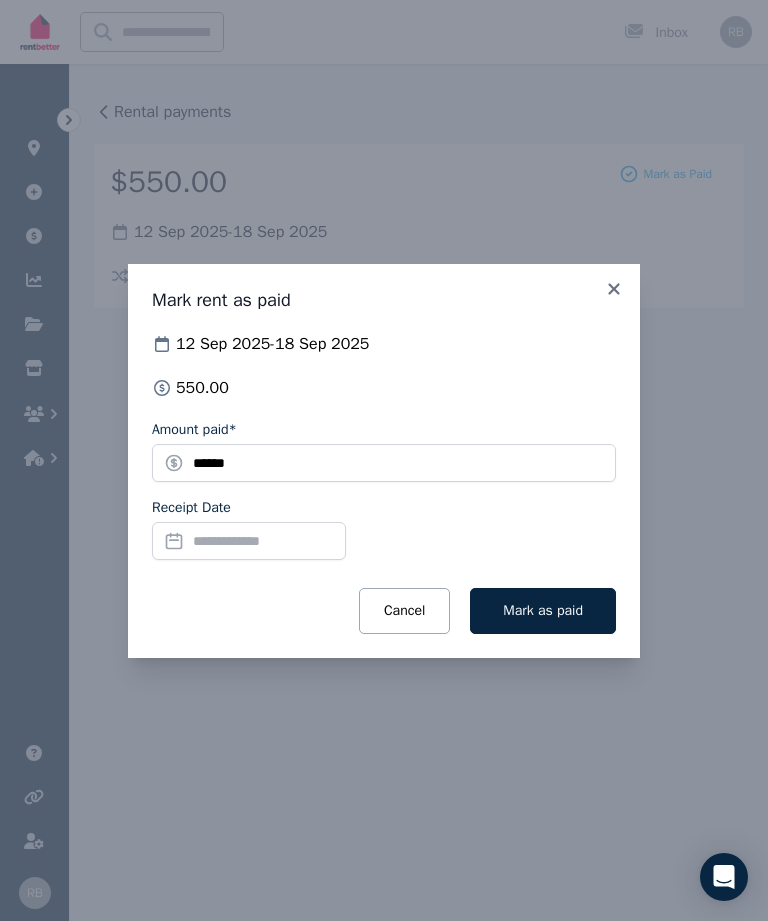 click on "Receipt Date" at bounding box center (249, 541) 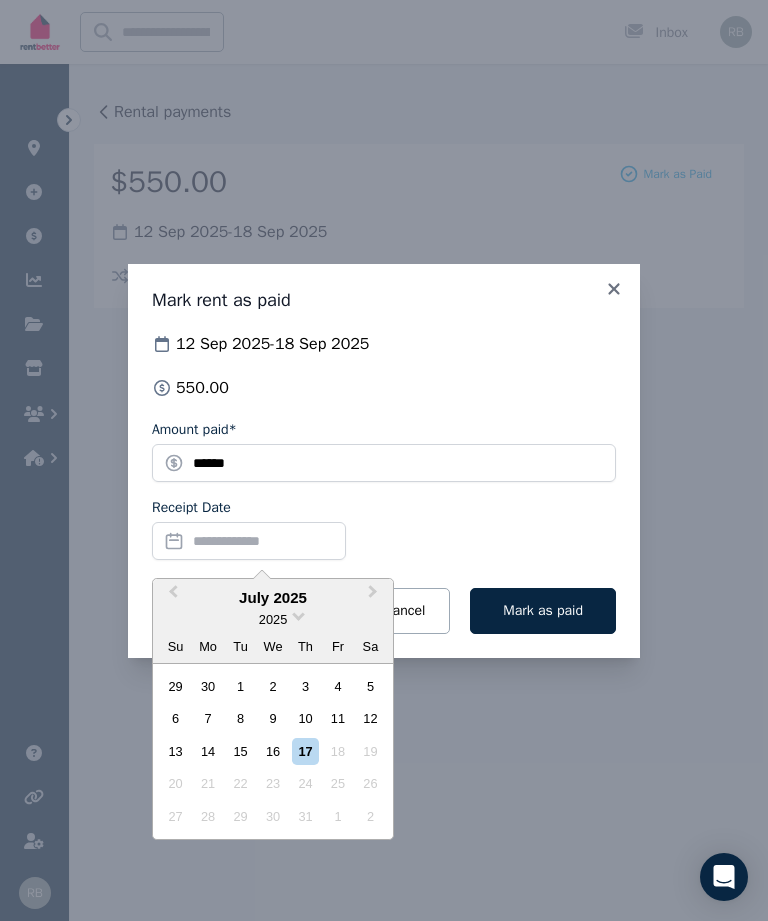 click on "14" at bounding box center [208, 751] 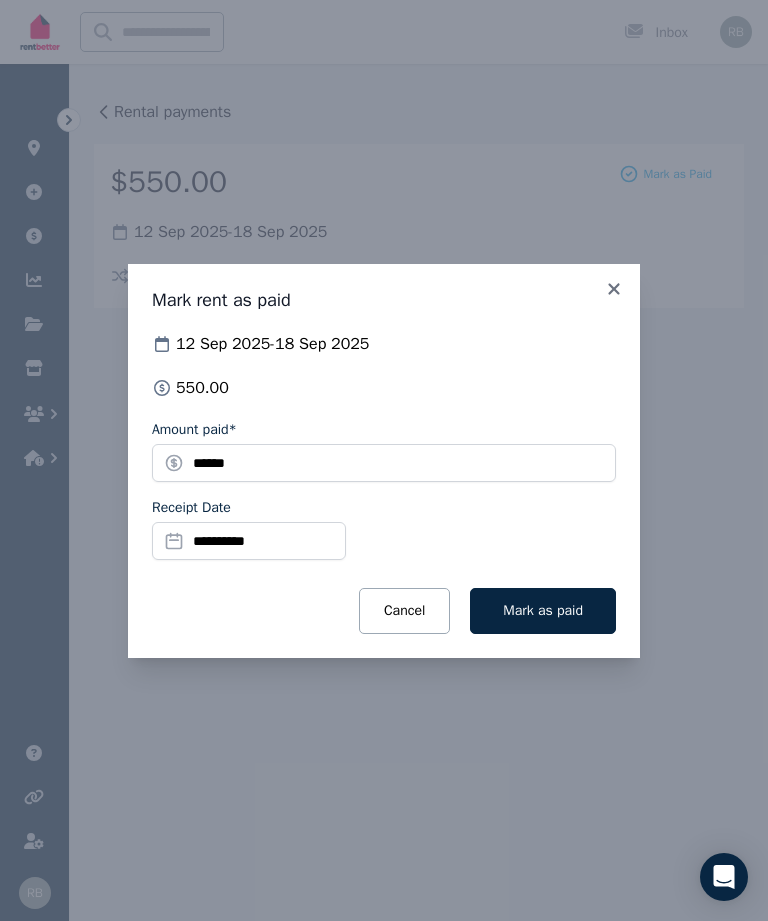 click on "Mark as paid" at bounding box center (543, 610) 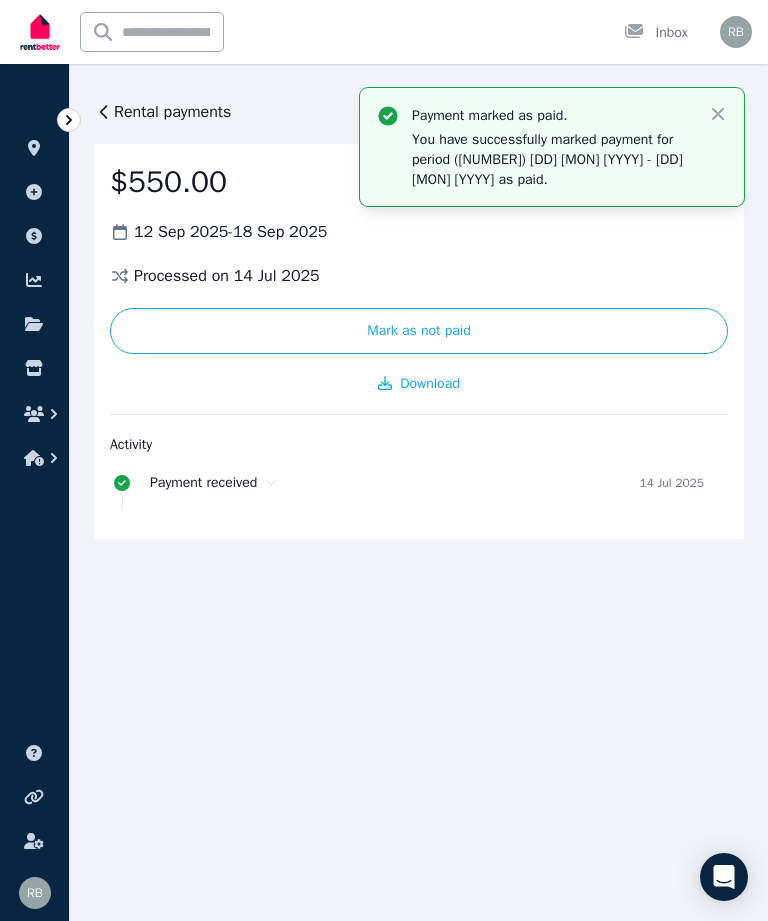click 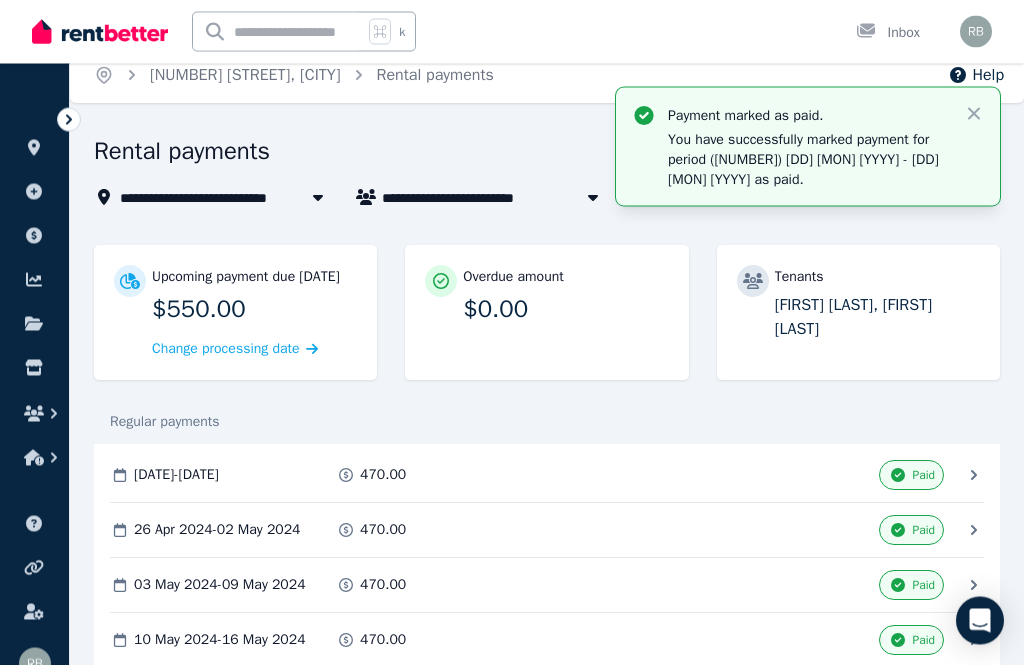 scroll, scrollTop: 0, scrollLeft: 0, axis: both 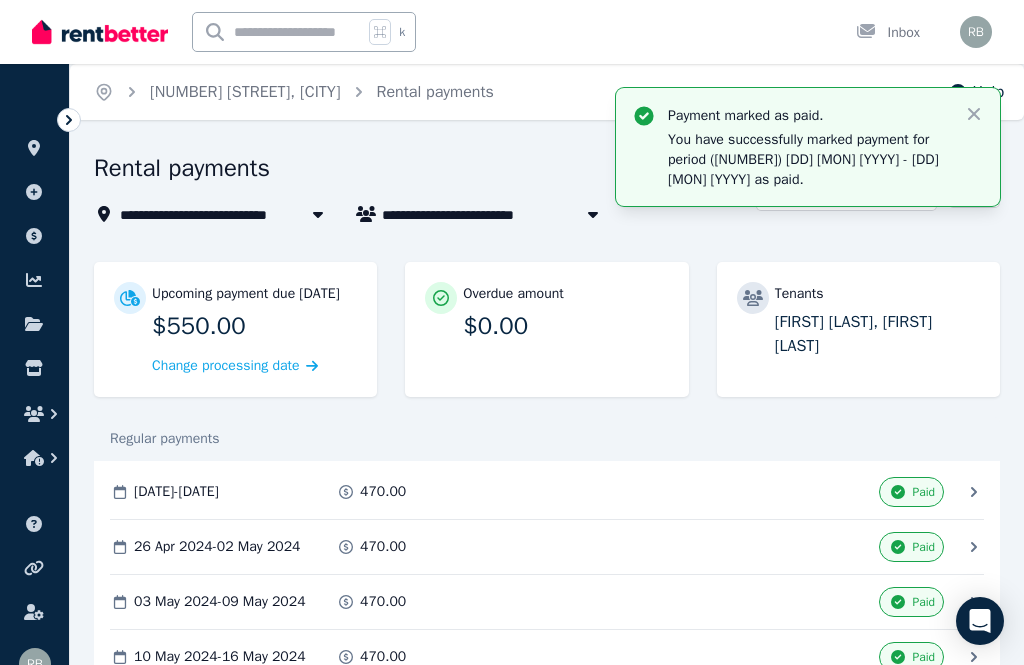 click 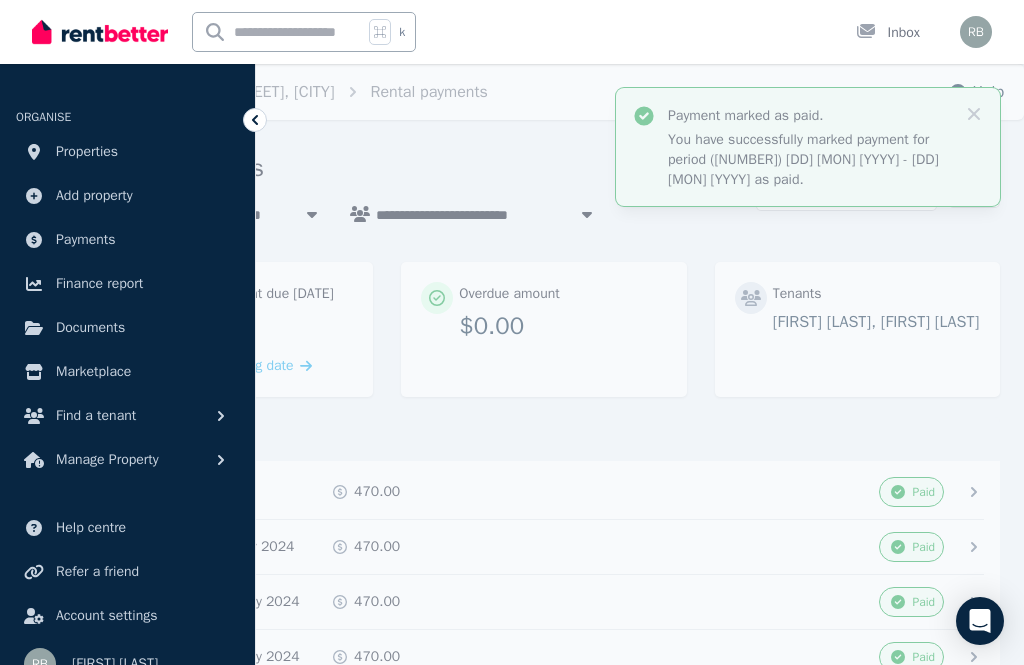 click on "Properties" at bounding box center (87, 152) 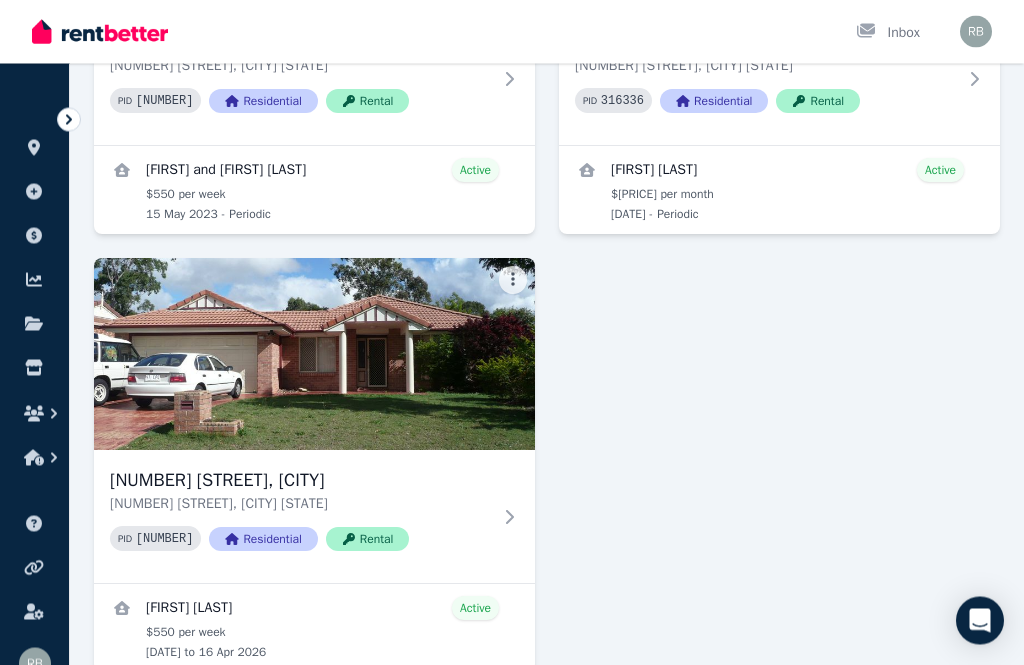 scroll, scrollTop: 834, scrollLeft: 0, axis: vertical 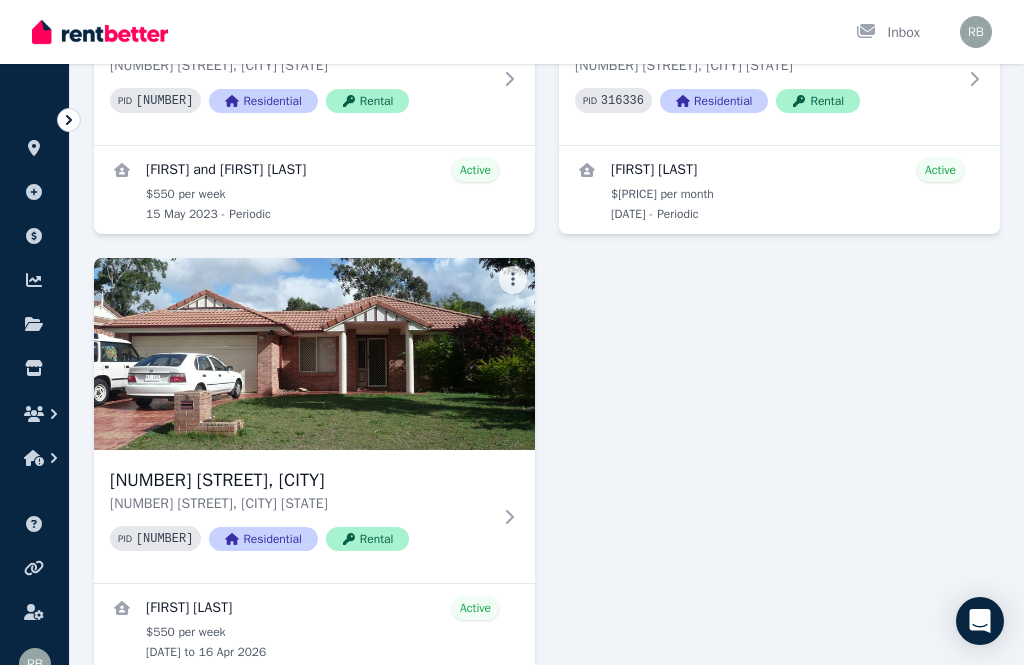 click at bounding box center [314, 354] 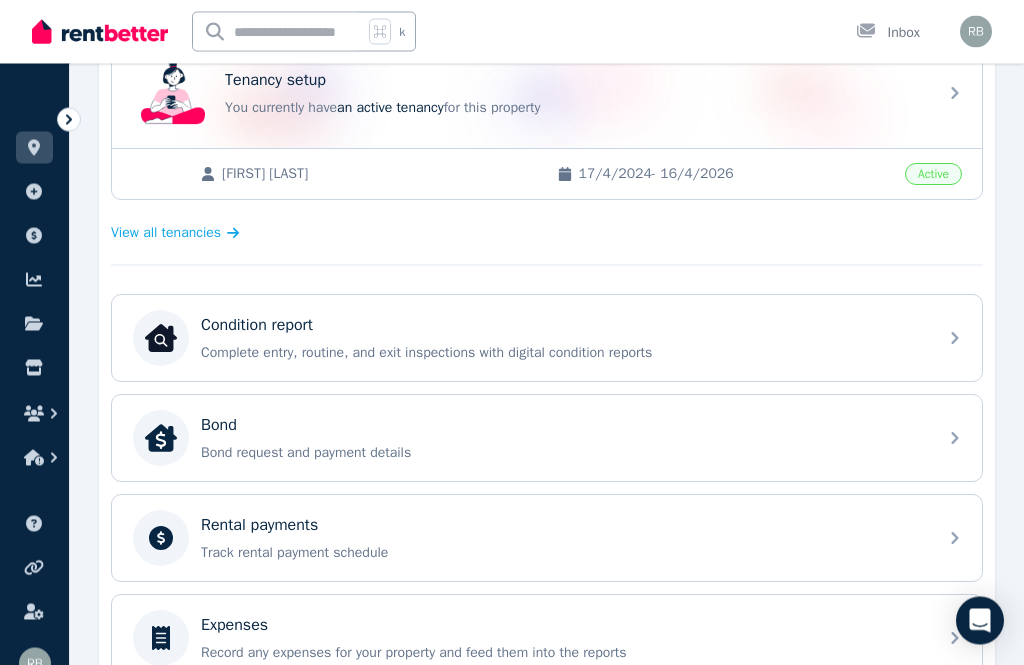 scroll, scrollTop: 459, scrollLeft: 0, axis: vertical 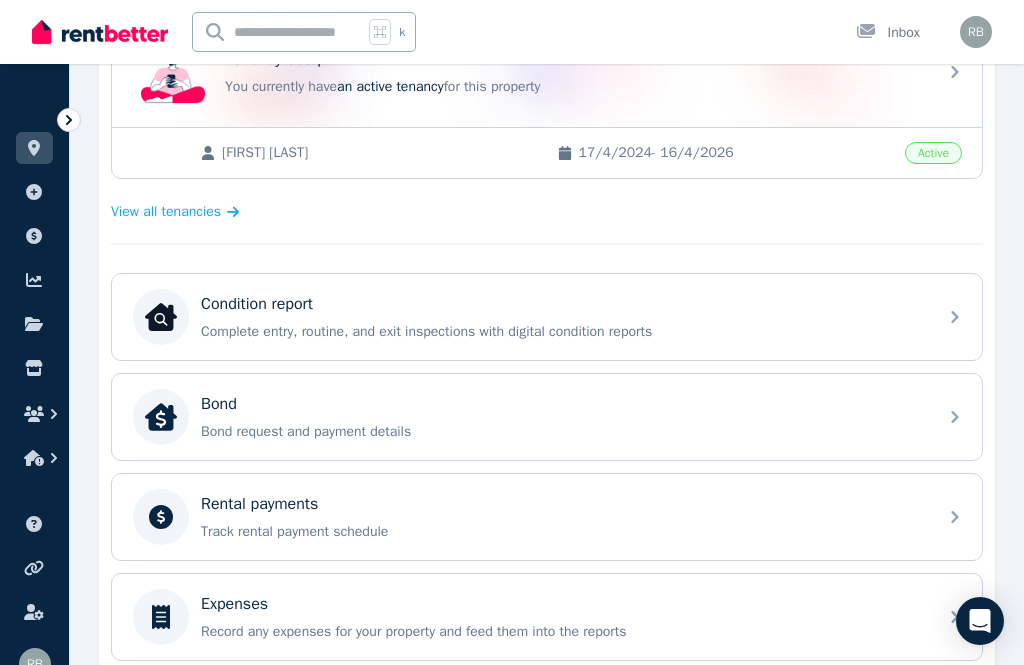 click on "Rental payments" at bounding box center (259, 504) 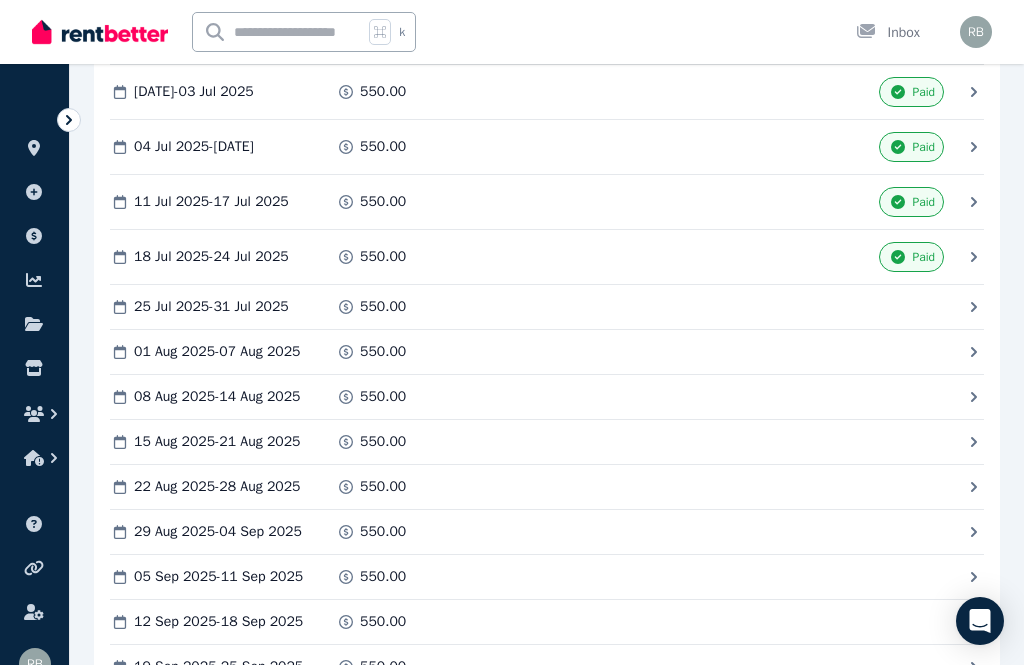 scroll, scrollTop: 3819, scrollLeft: 0, axis: vertical 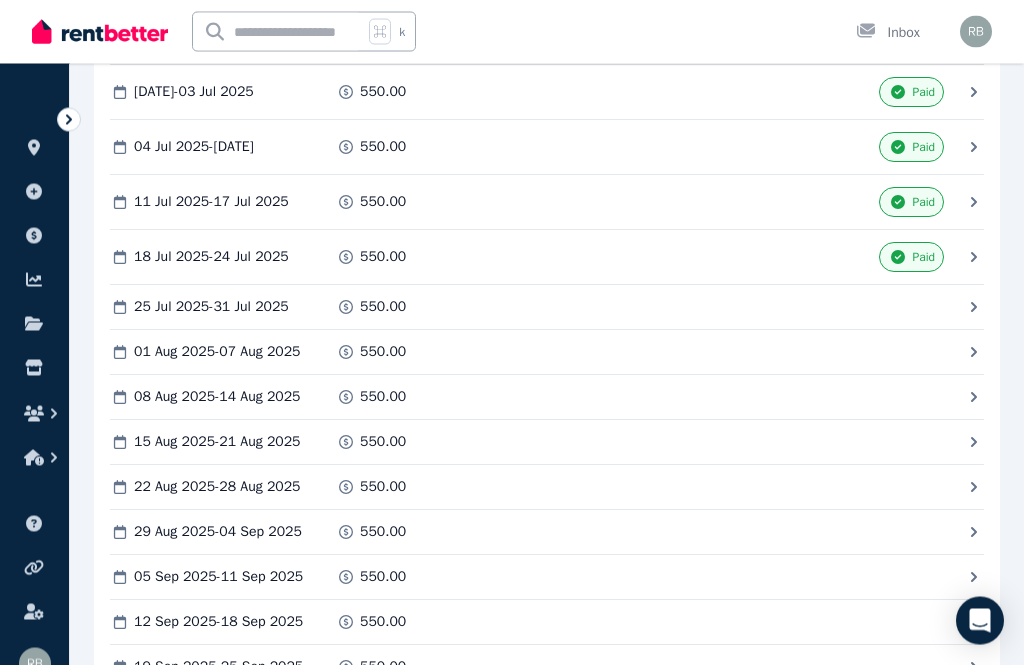click 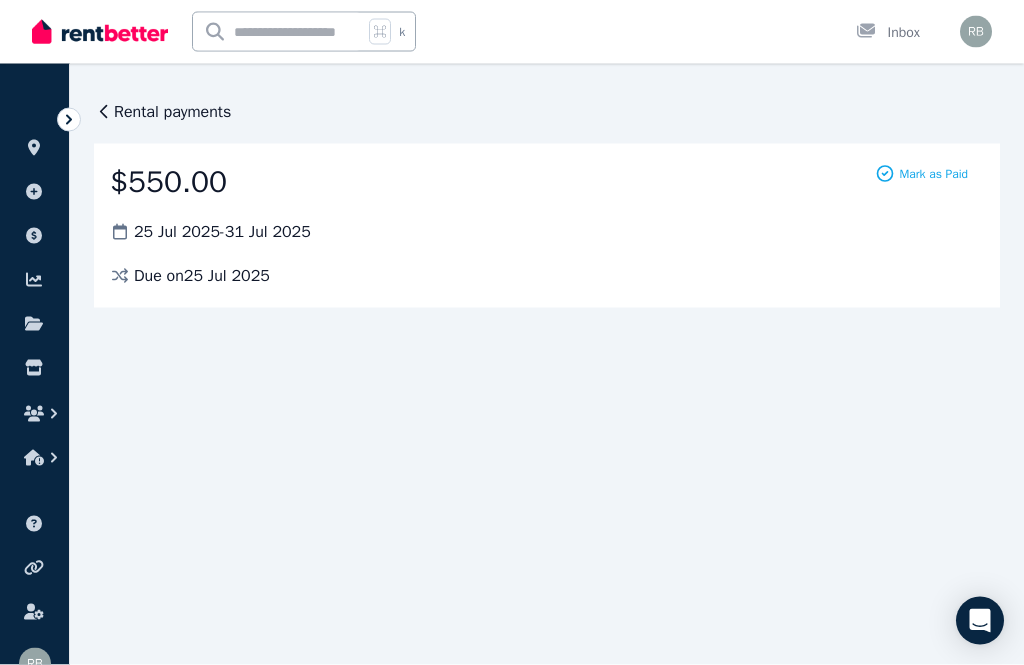 scroll, scrollTop: 0, scrollLeft: 0, axis: both 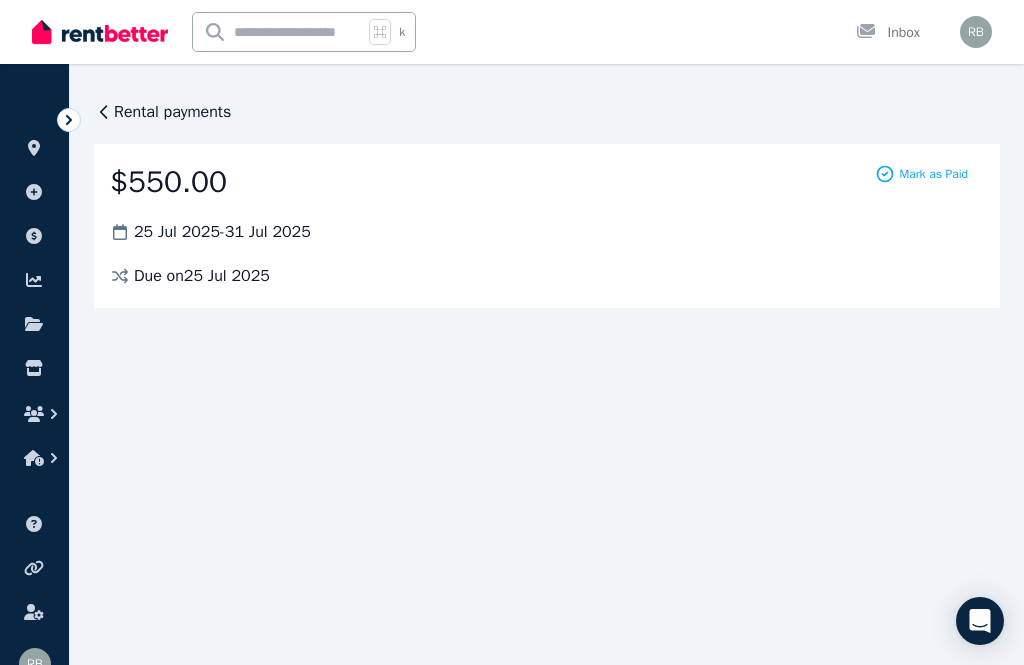 click on "Mark as Paid" at bounding box center (933, 174) 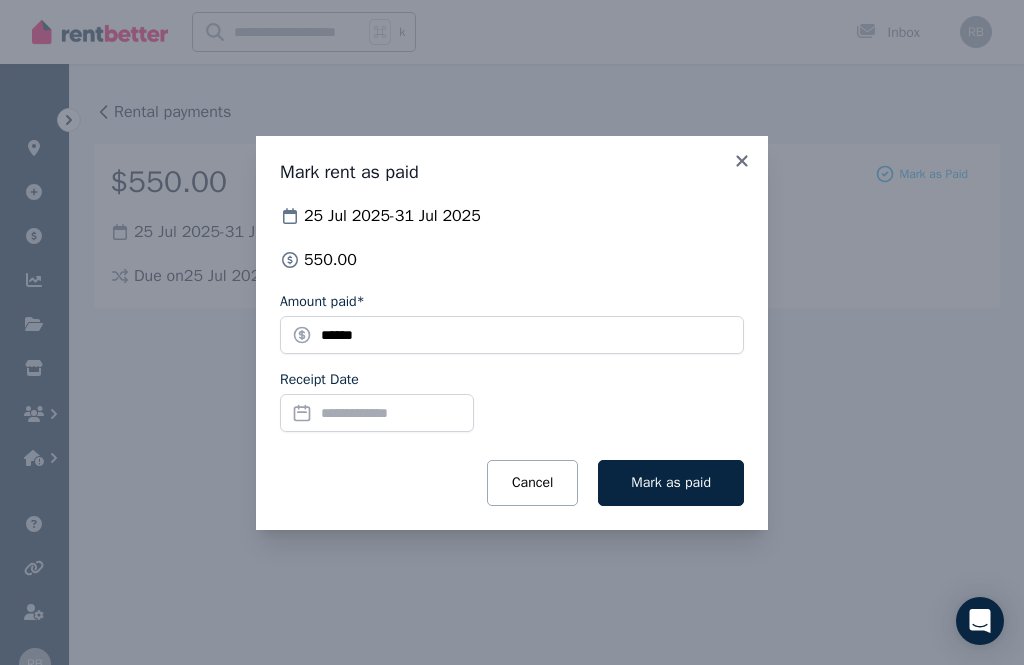 click on "Receipt Date" at bounding box center [377, 413] 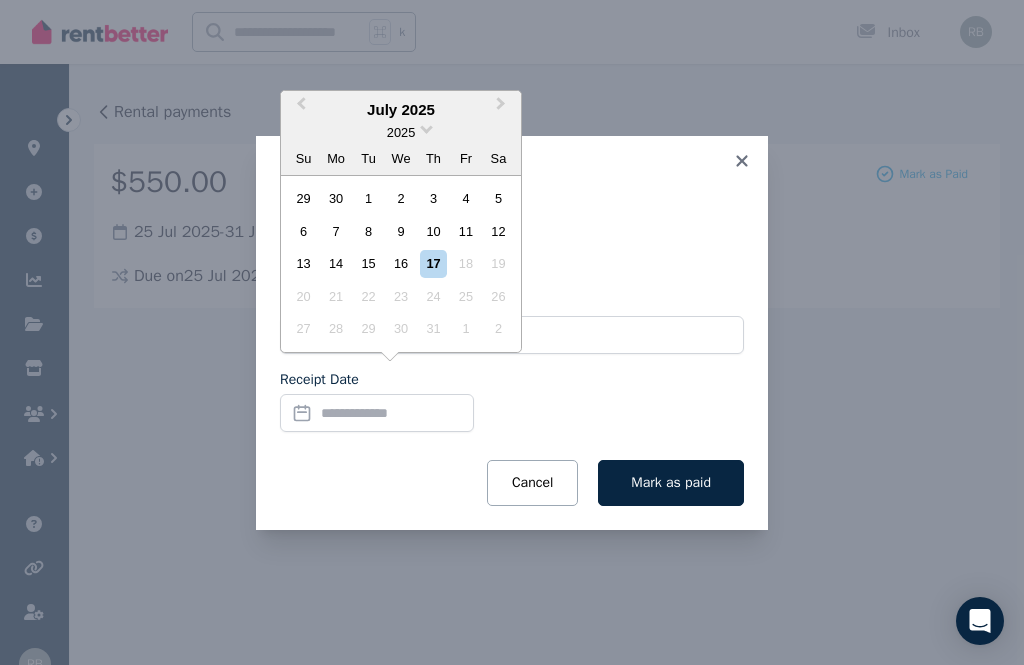 click on "15" at bounding box center (368, 263) 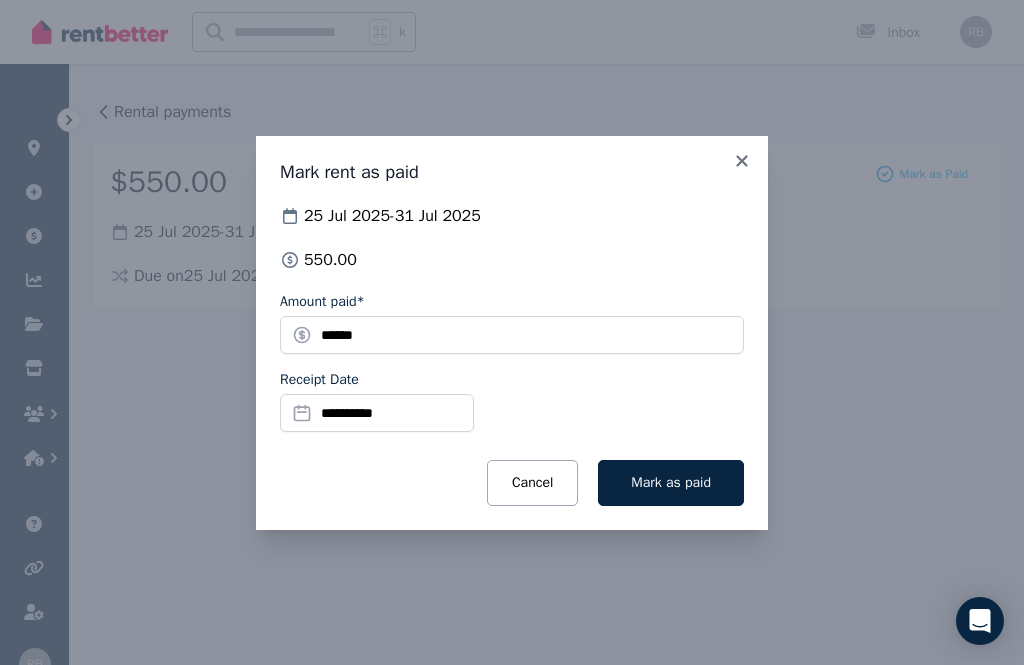 click on "Mark as paid" at bounding box center (671, 482) 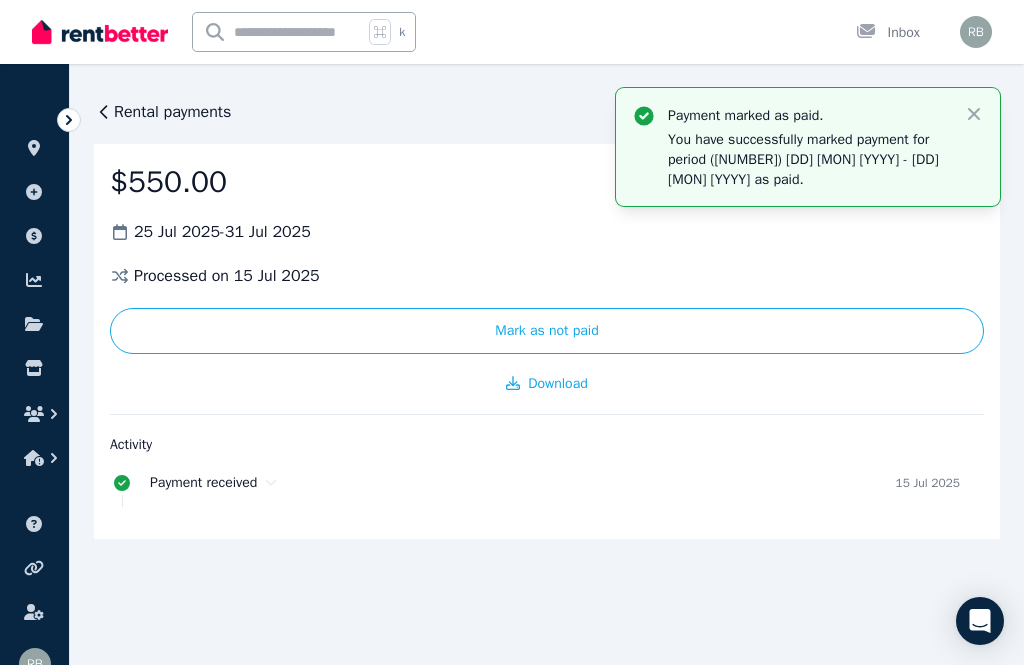 click 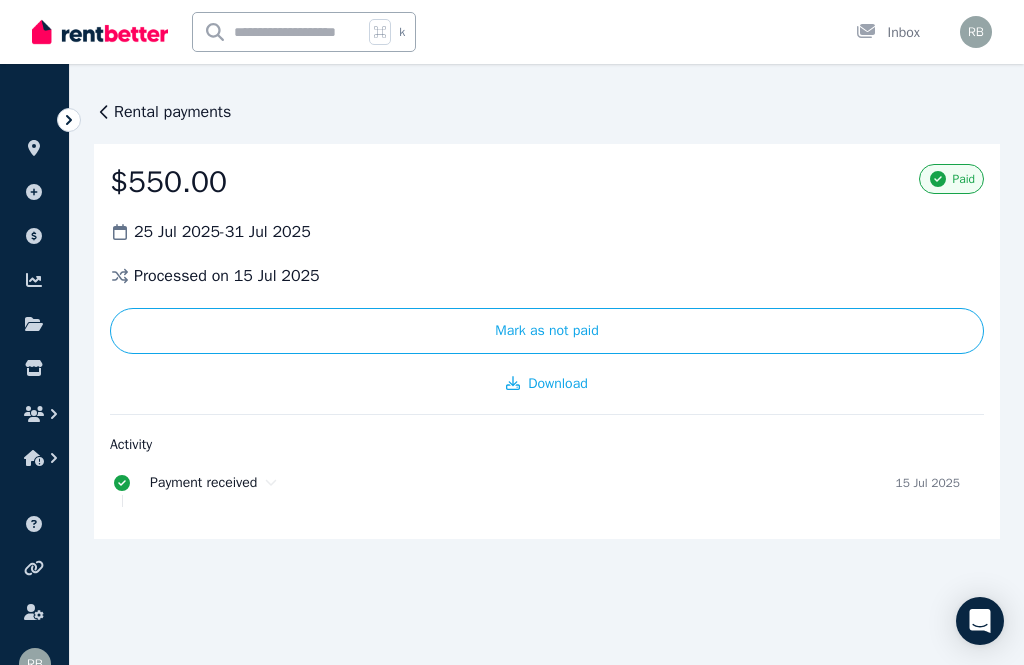 click 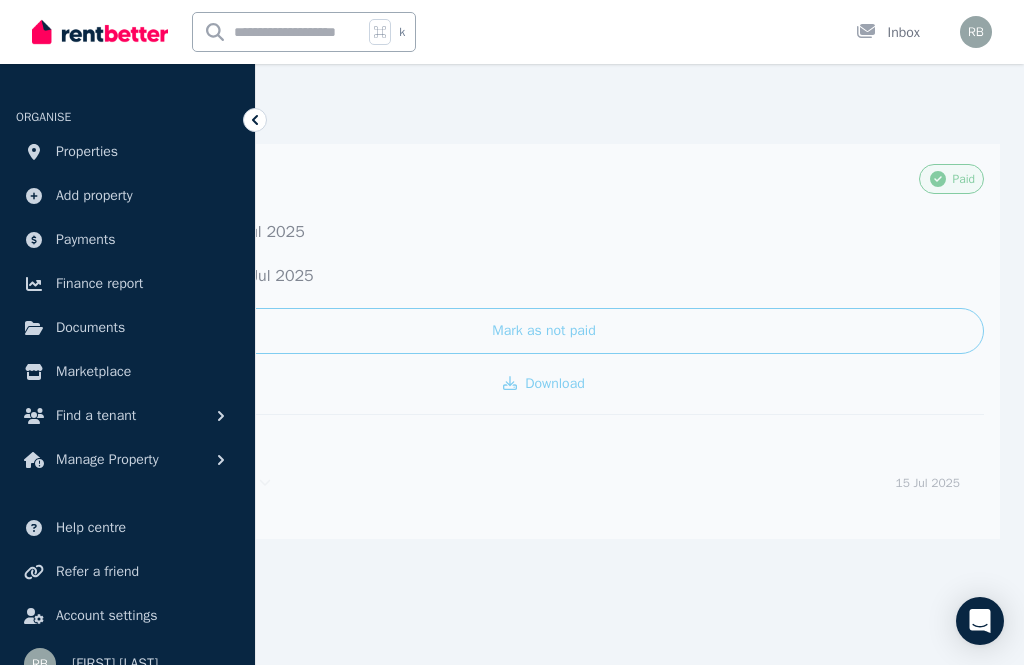 click 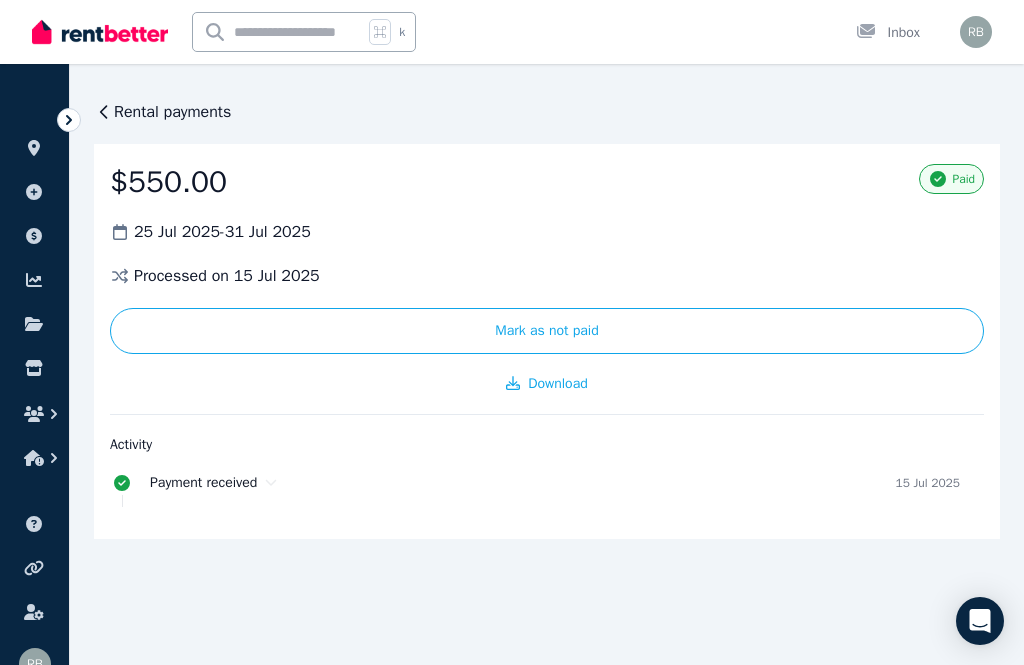 click 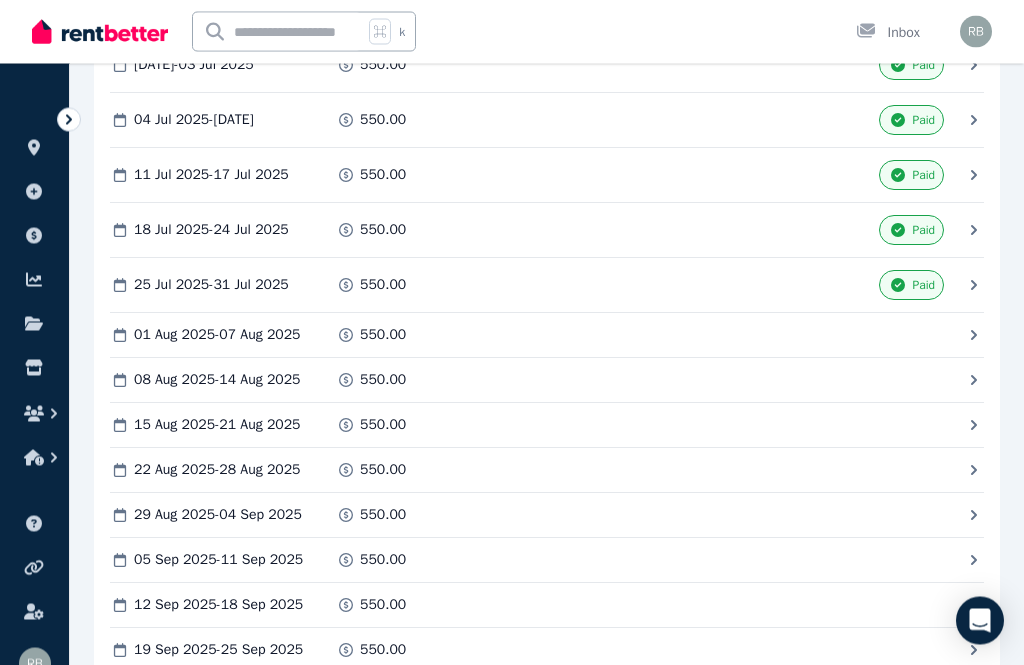 scroll, scrollTop: 3867, scrollLeft: 0, axis: vertical 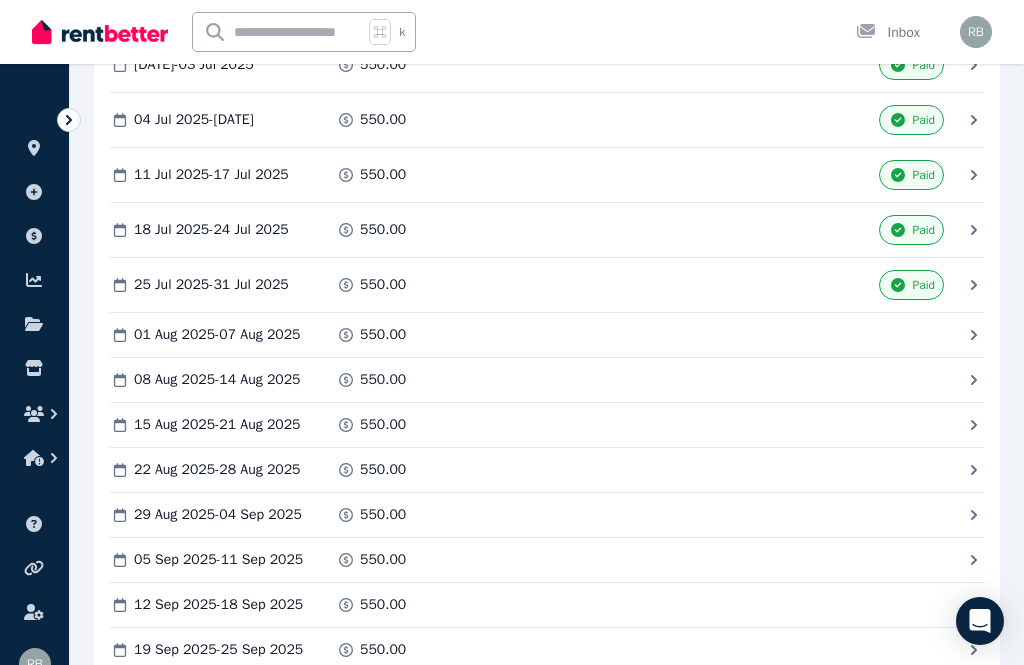 click 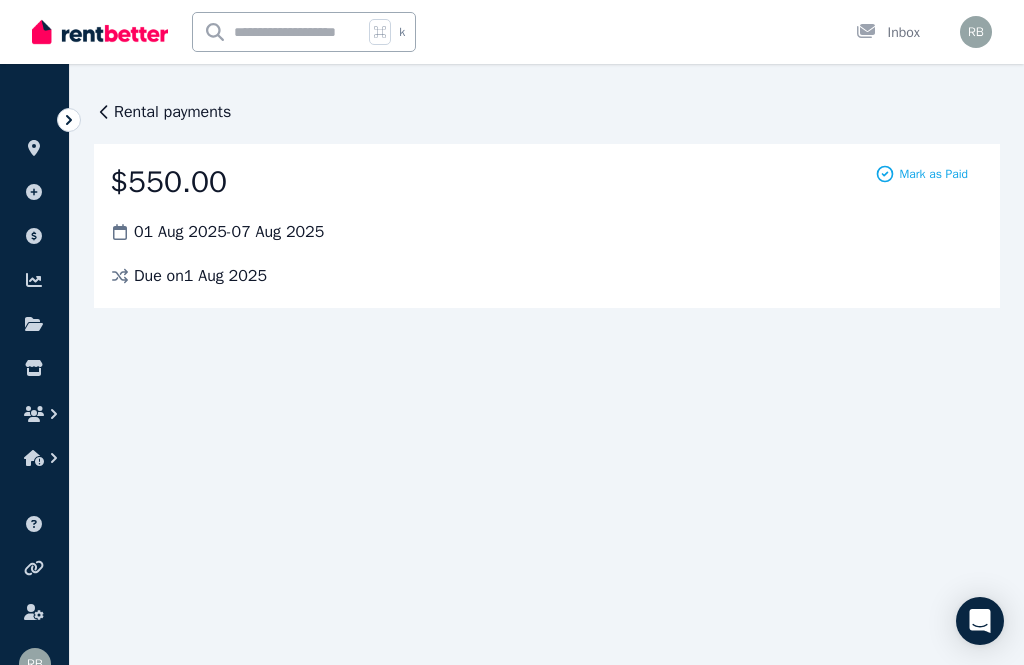 scroll, scrollTop: 0, scrollLeft: 0, axis: both 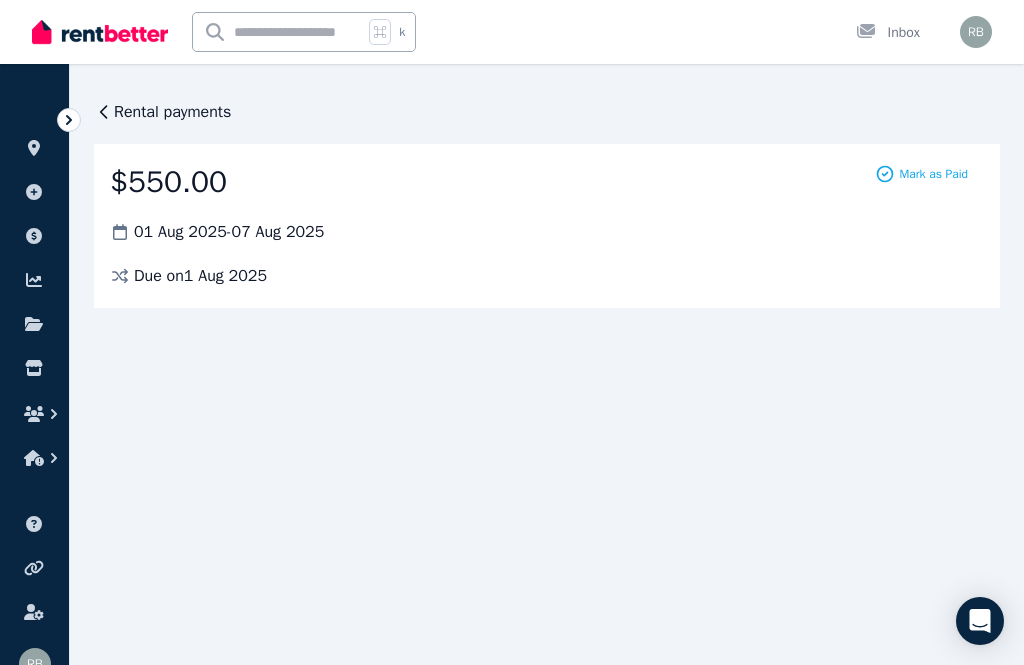 click on "Mark as Paid" at bounding box center (933, 174) 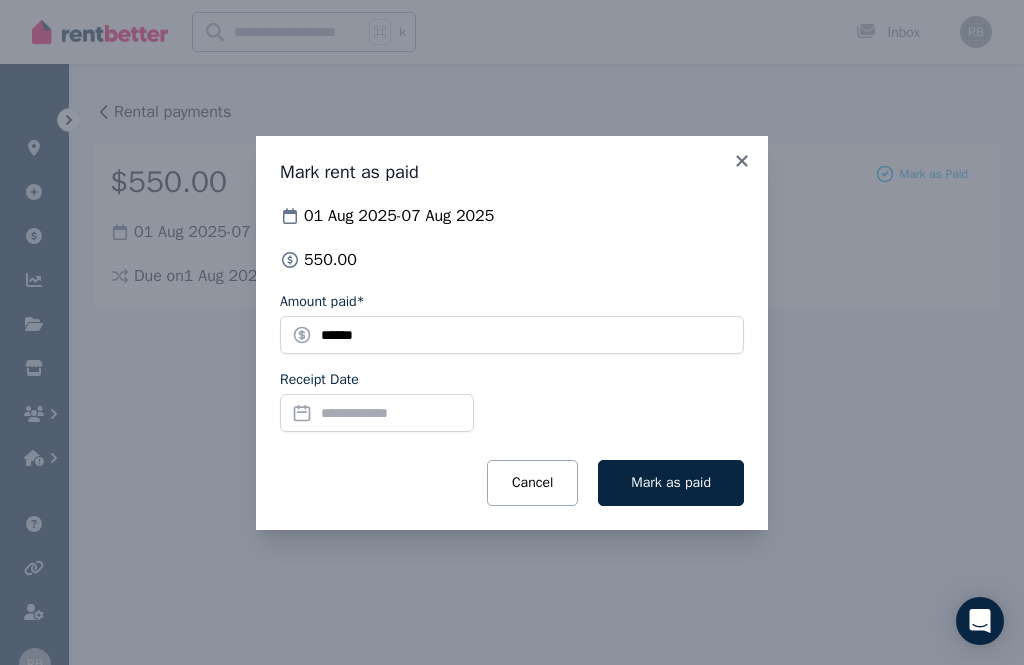 click on "Receipt Date" at bounding box center (377, 413) 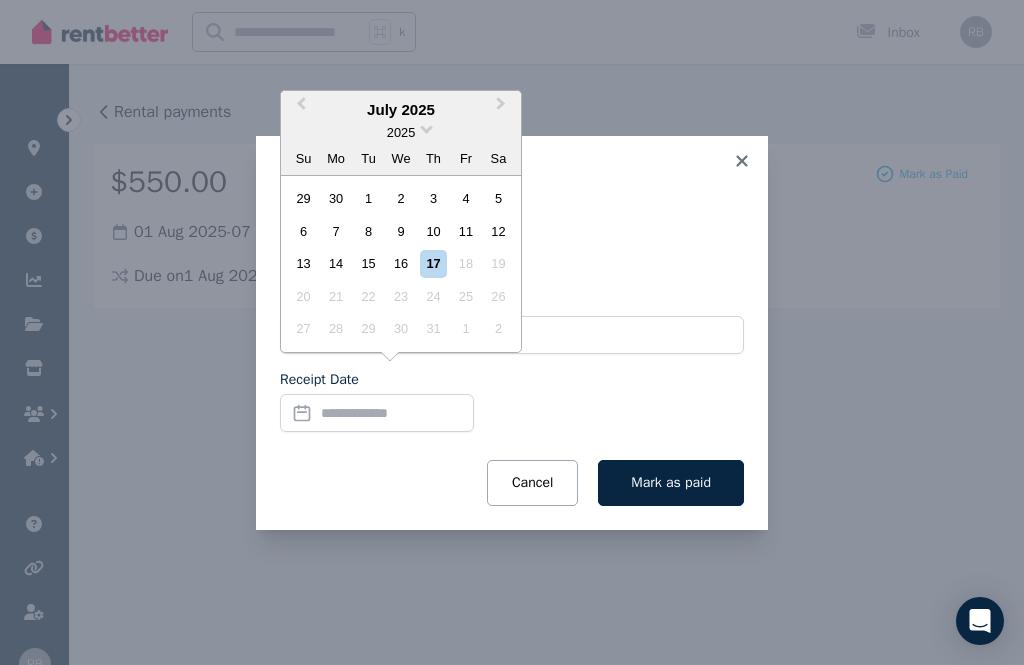 click on "15" at bounding box center [368, 263] 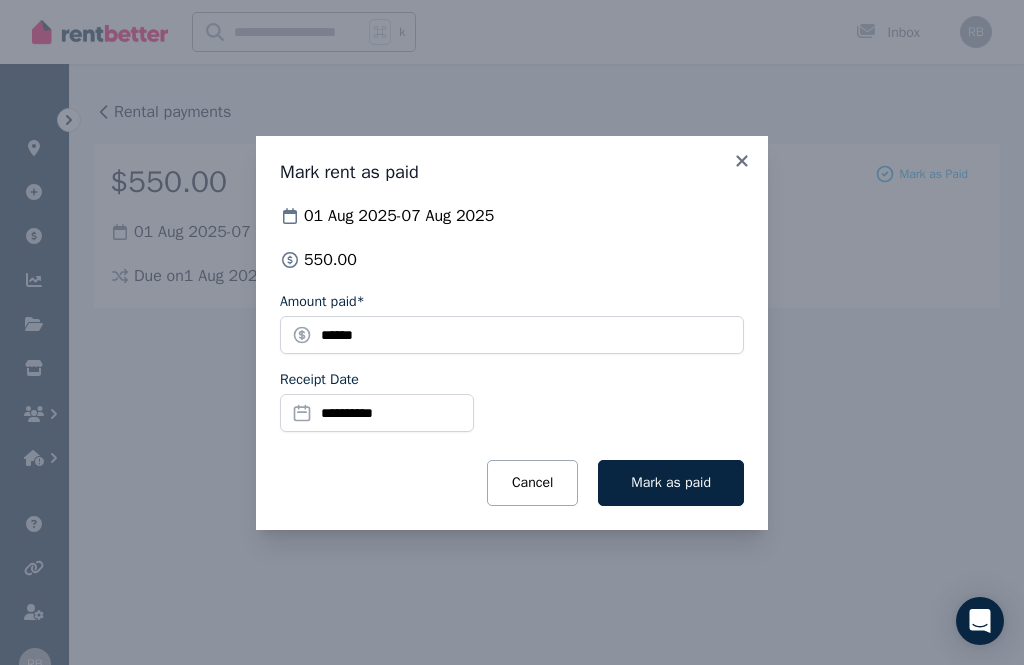 click on "Mark as paid" at bounding box center (671, 482) 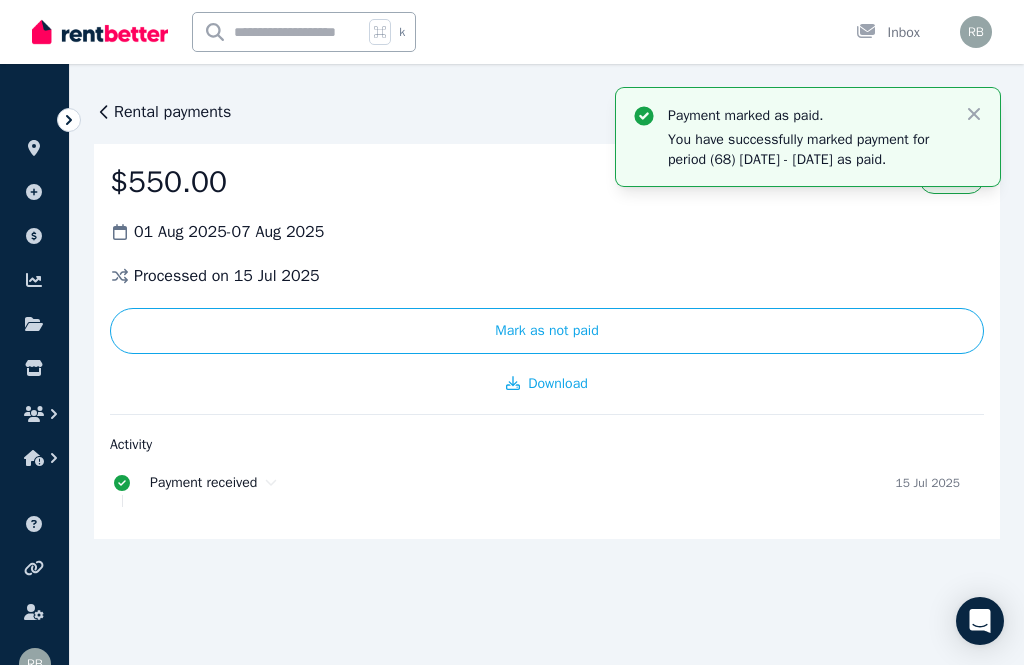 click 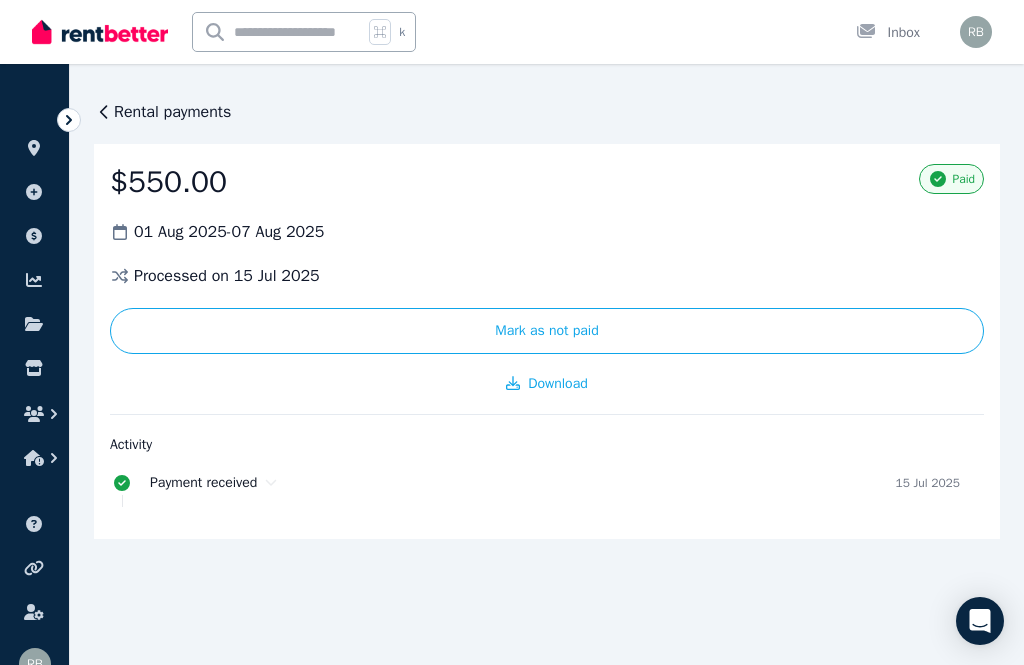 click 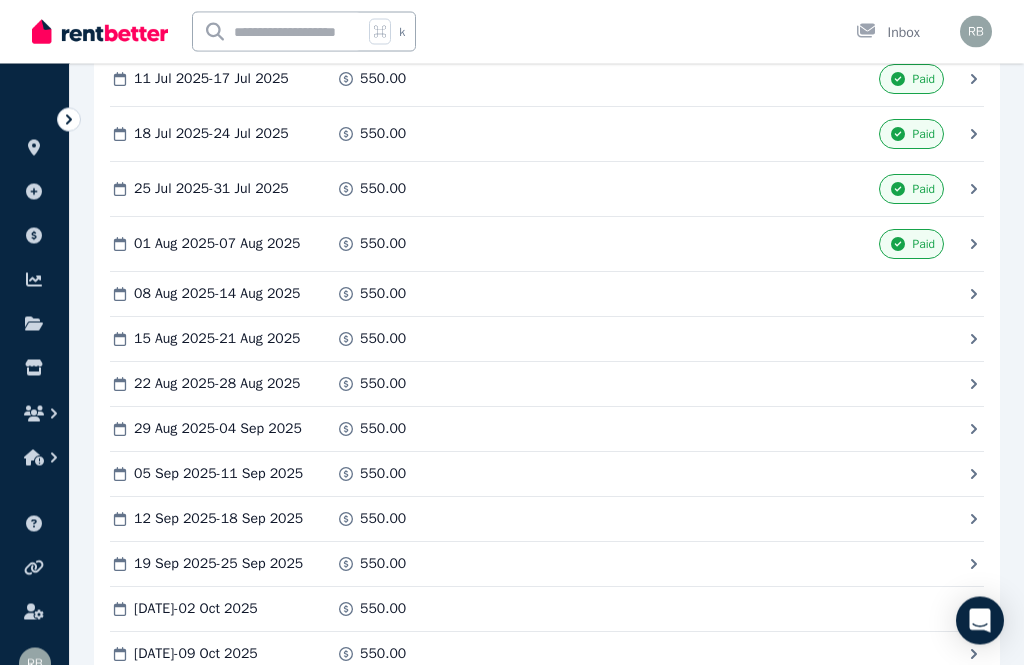 scroll, scrollTop: 3946, scrollLeft: 0, axis: vertical 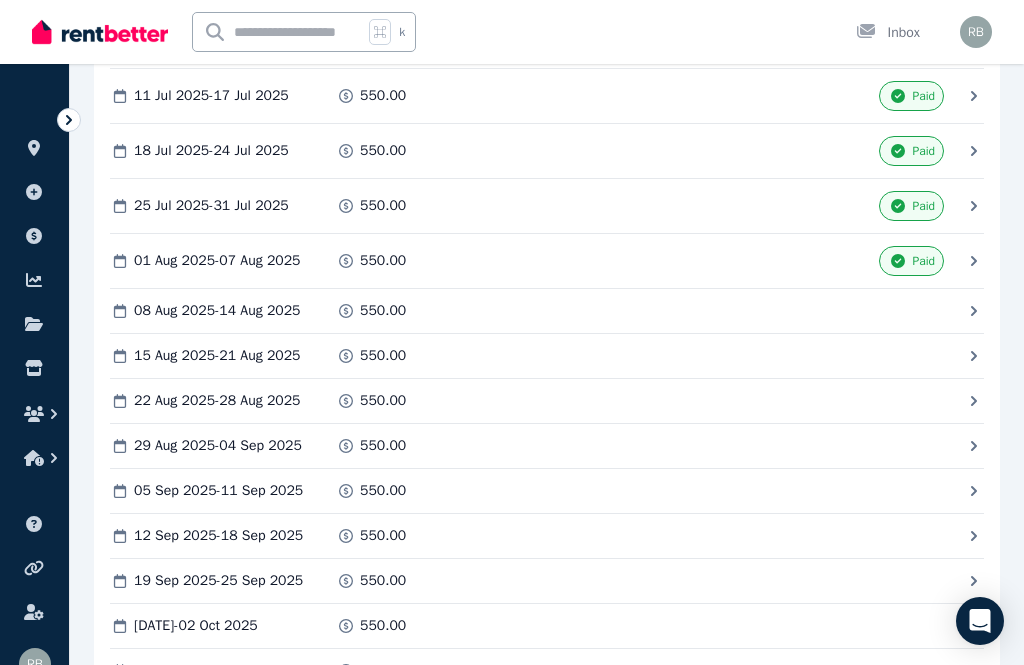 click on "Mark as Paid" at bounding box center [854, 581] 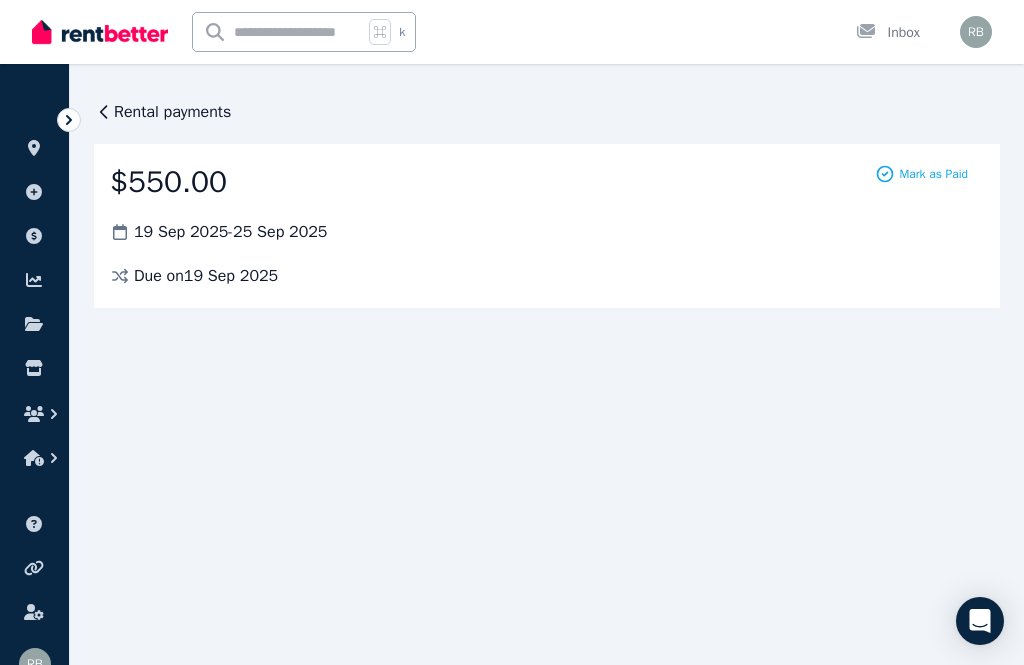 scroll, scrollTop: 0, scrollLeft: 0, axis: both 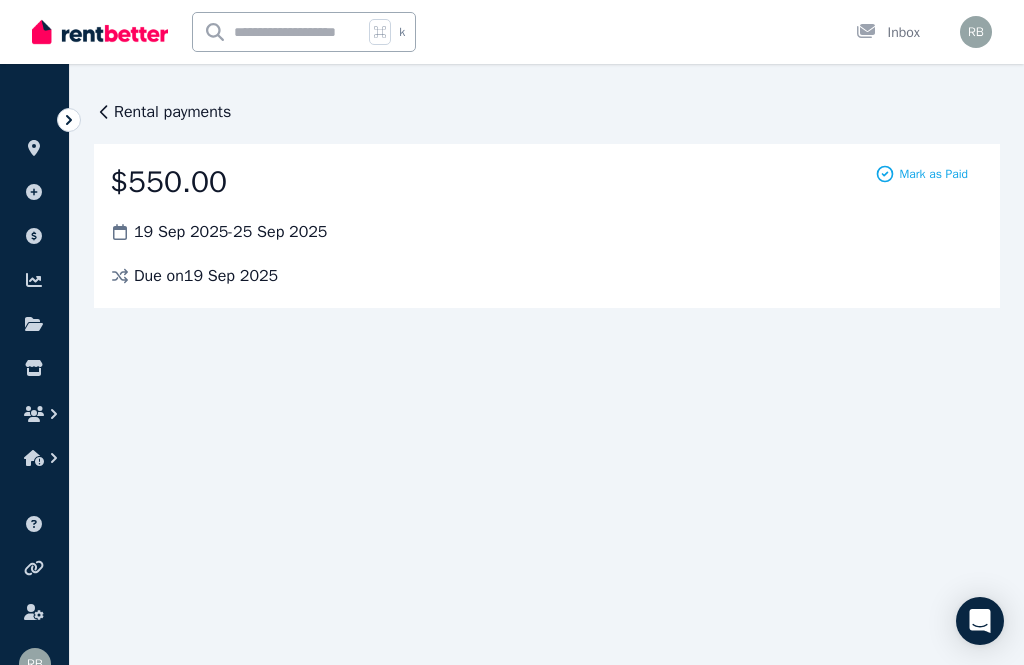 click on "$[PRICE] [DD] [MON] [YYYY]  -  [DD] [MON] [YYYY] Due on  [DD] [MON] [YYYY] Mark as Paid" at bounding box center (547, 226) 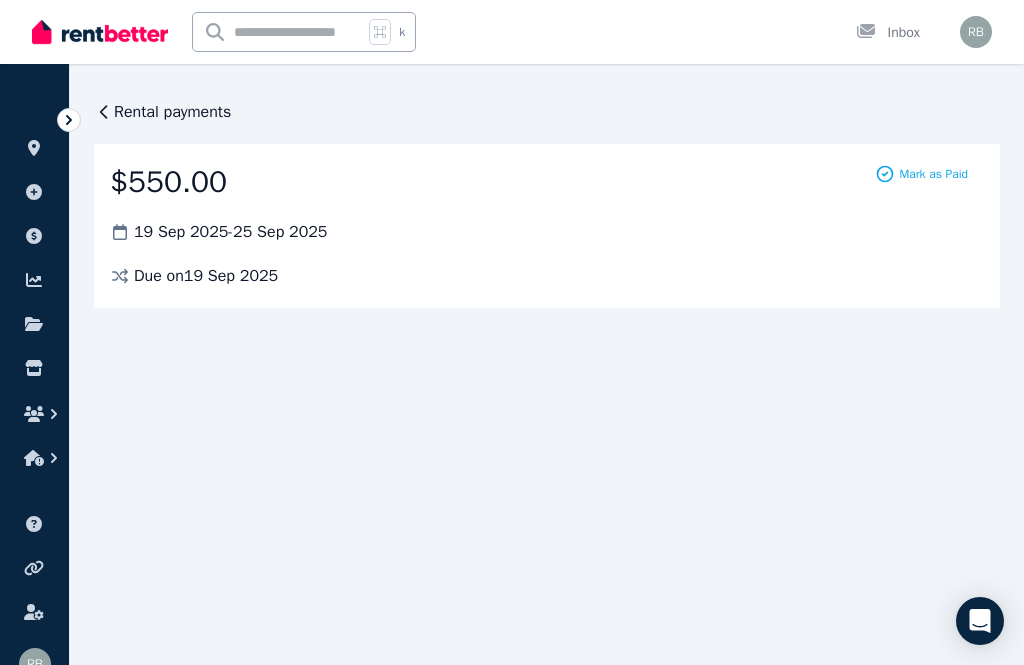 click 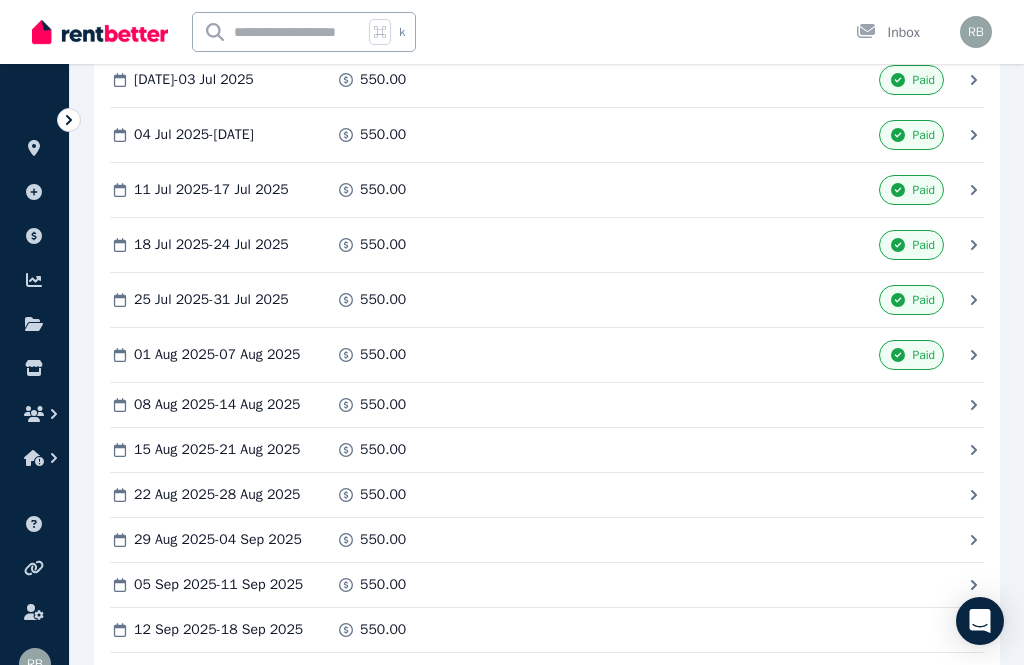scroll, scrollTop: 3851, scrollLeft: 0, axis: vertical 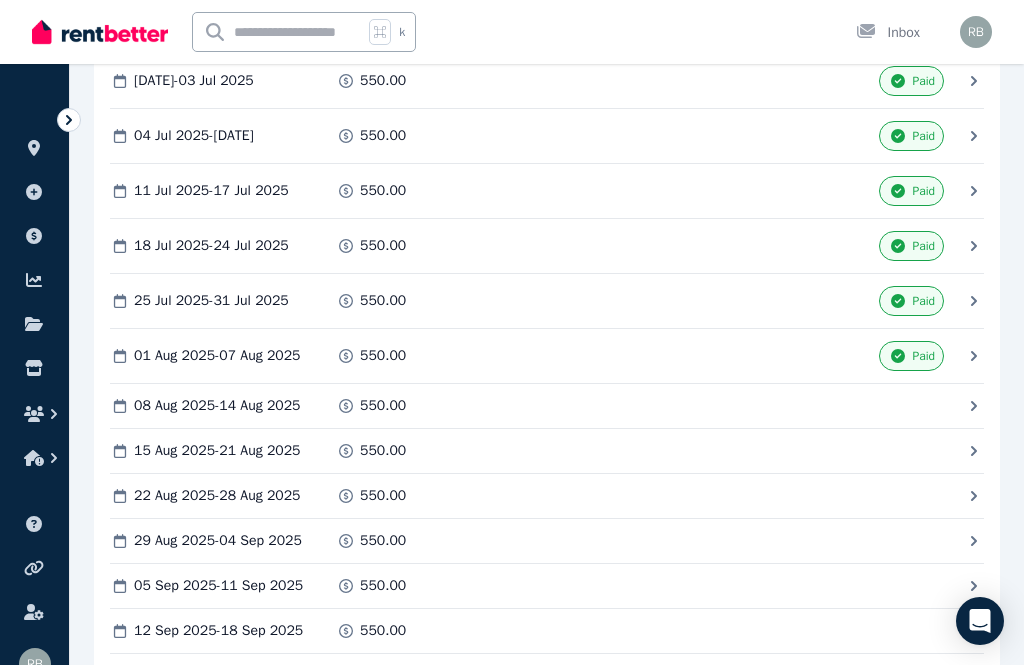 click 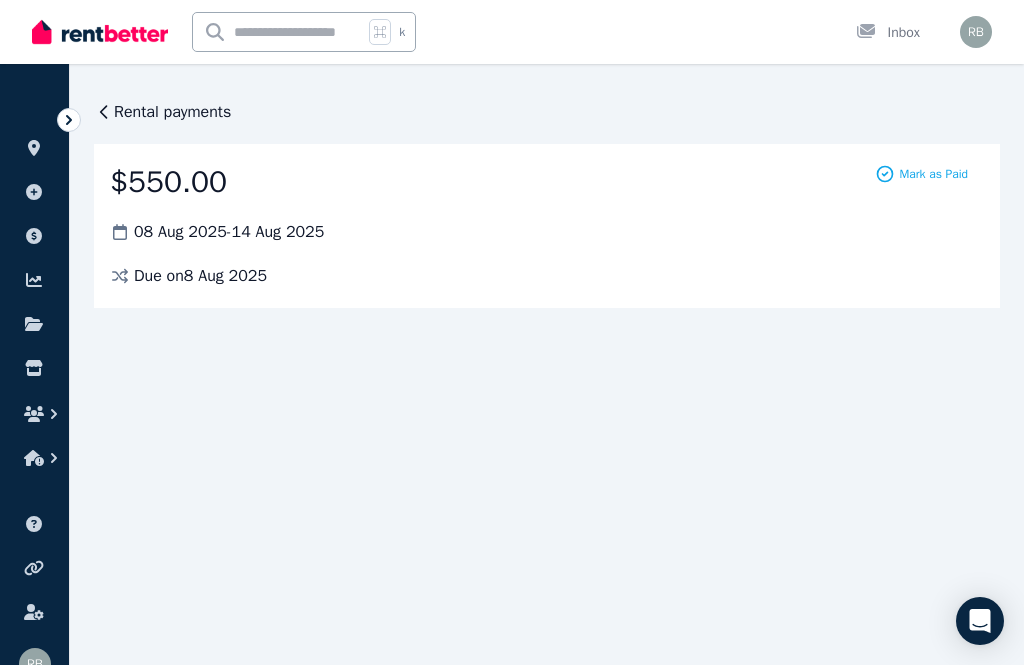 scroll, scrollTop: 0, scrollLeft: 0, axis: both 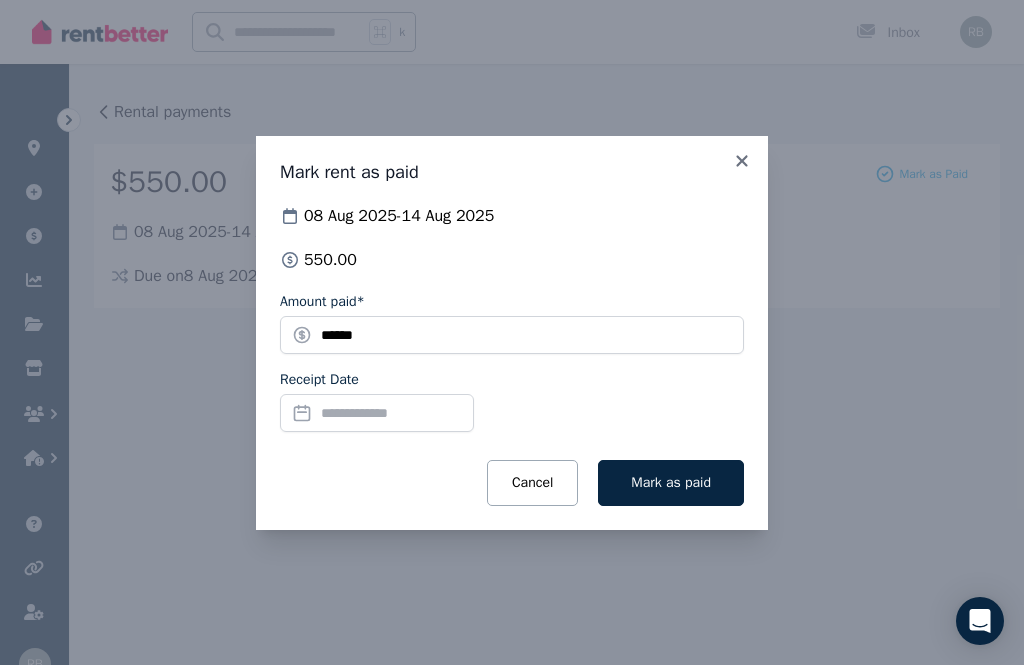 click on "Receipt Date" at bounding box center (377, 413) 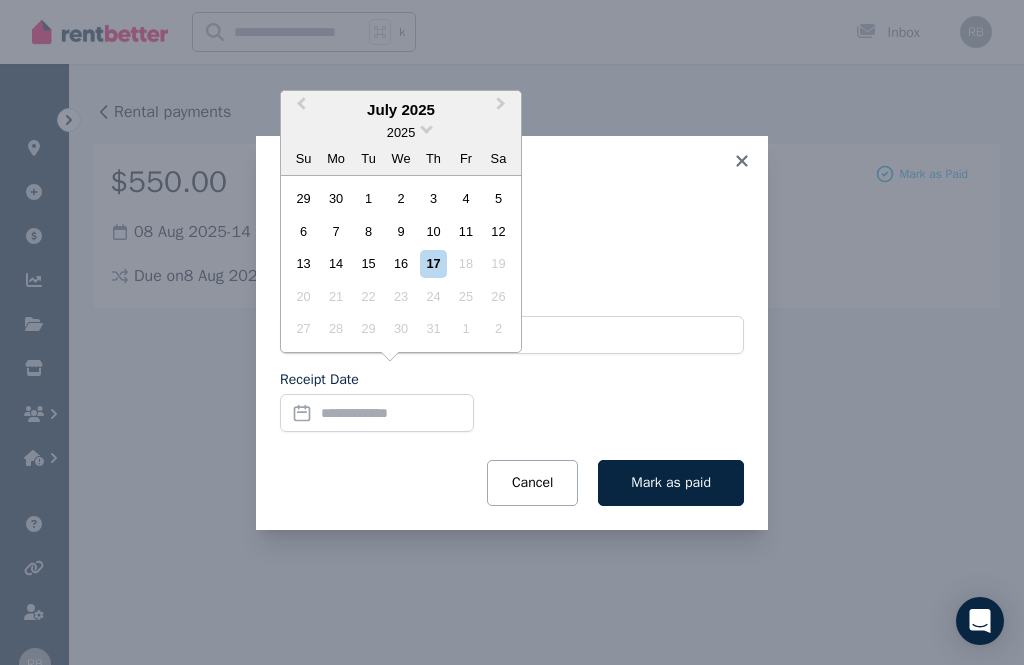 click on "15" at bounding box center (368, 263) 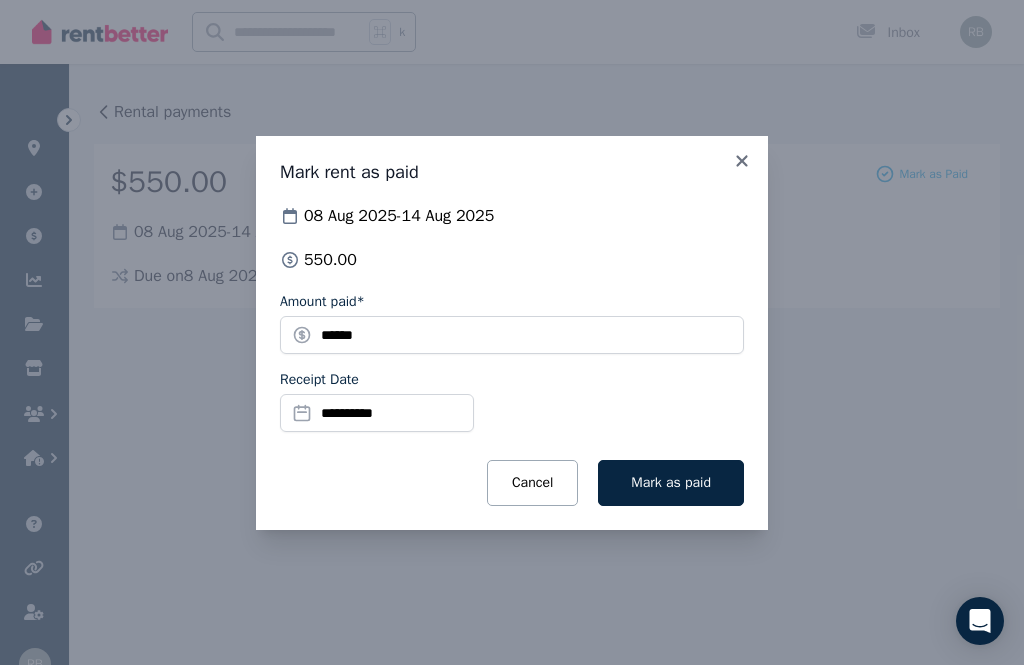 click on "Mark as paid" at bounding box center (671, 482) 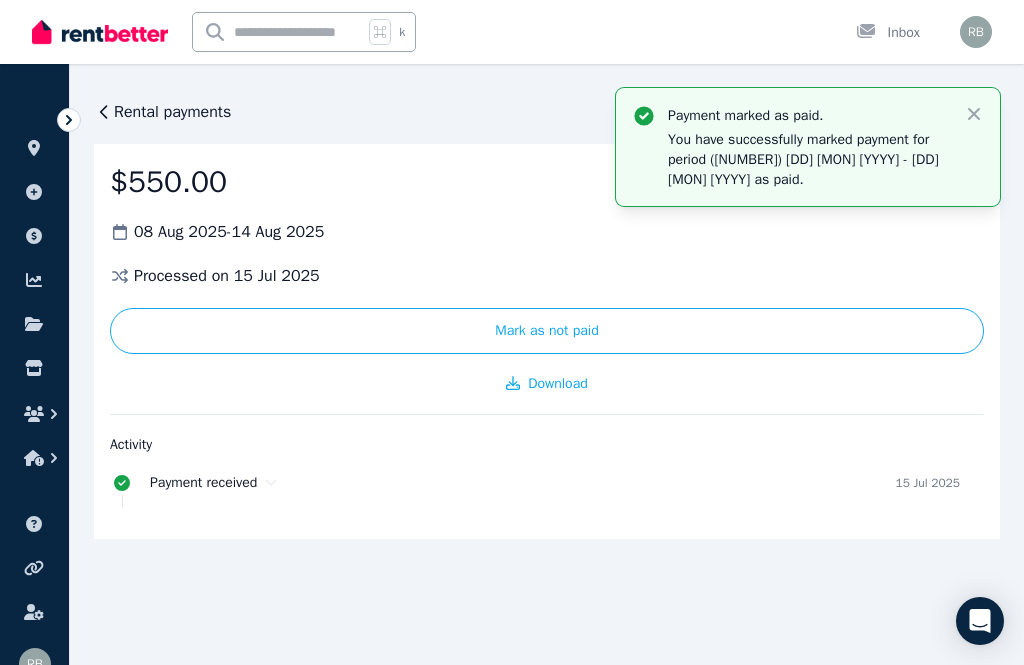 click 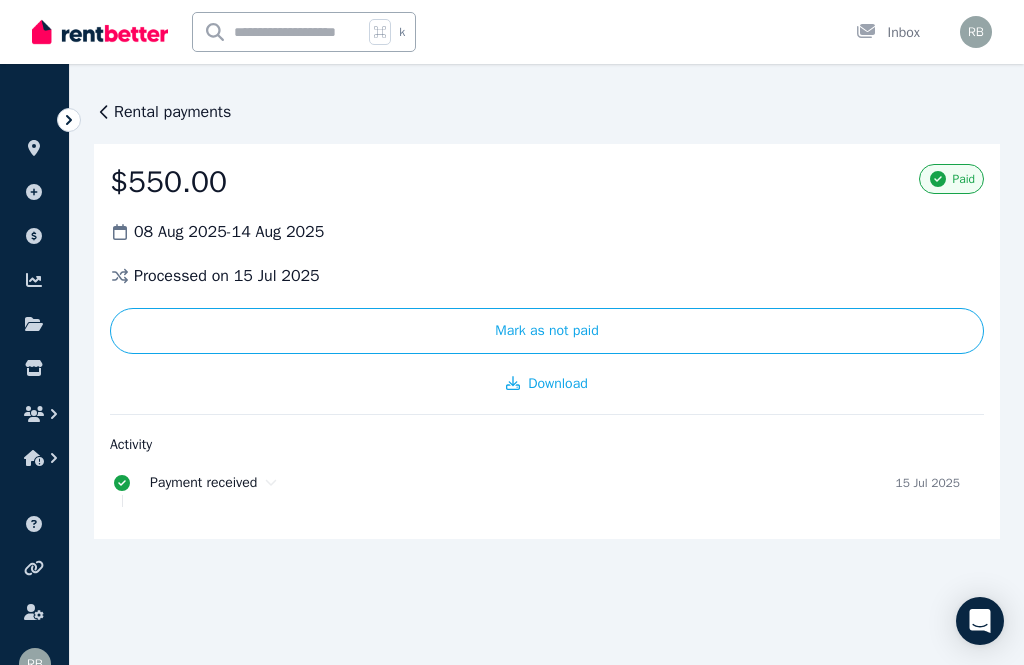 click 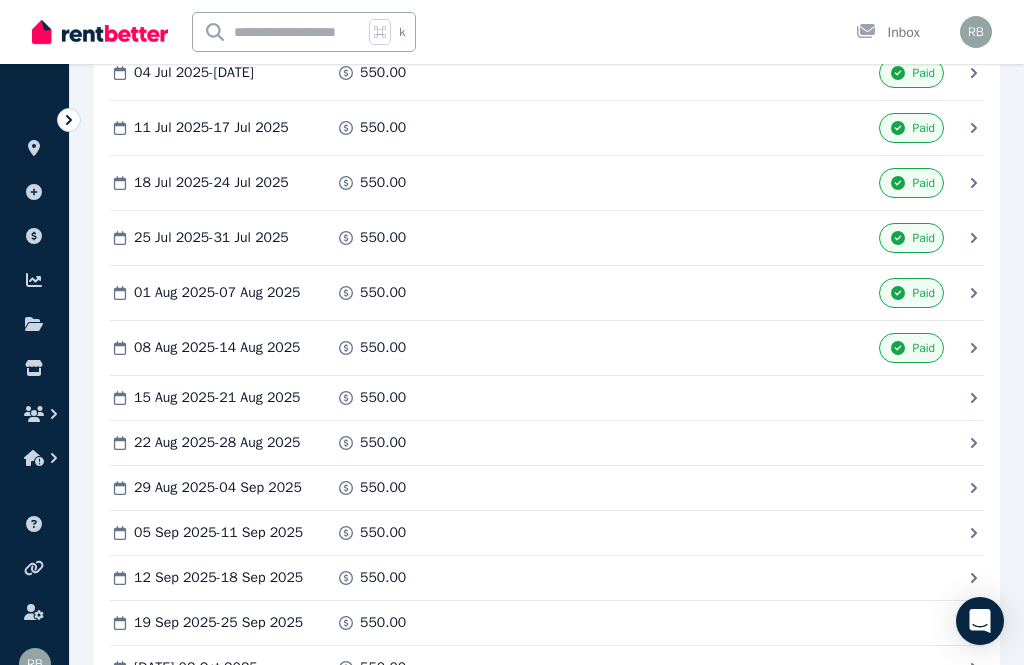 scroll, scrollTop: 3973, scrollLeft: 0, axis: vertical 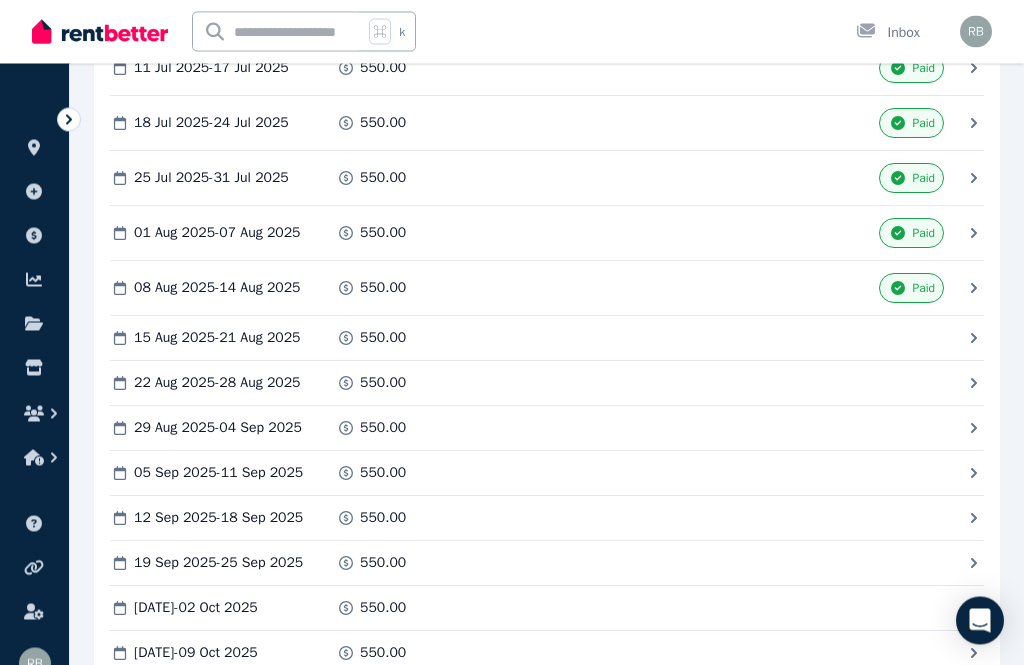 click 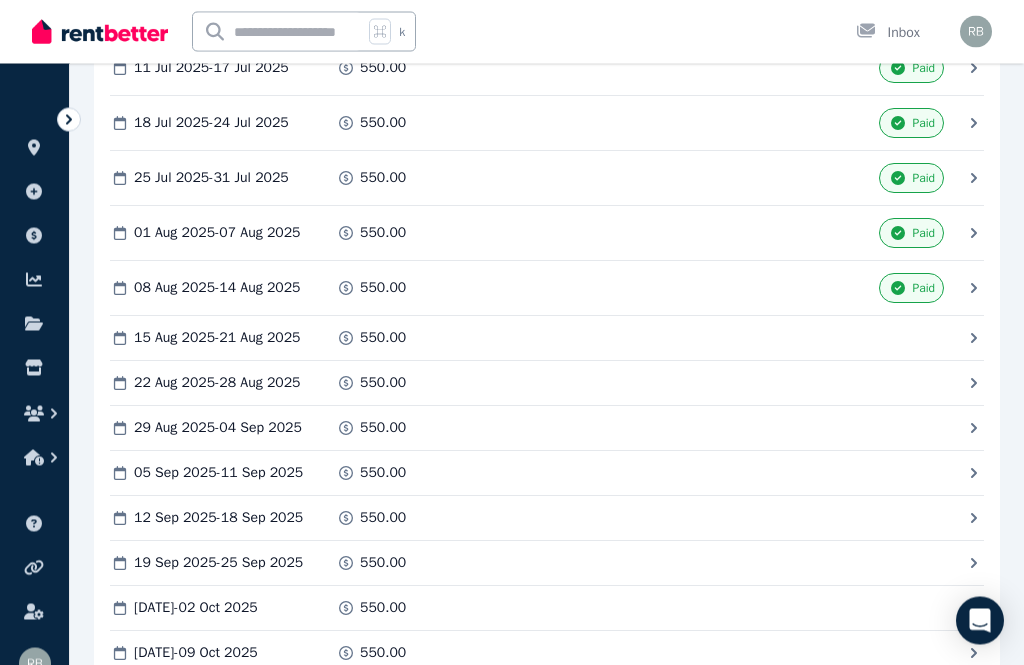 scroll, scrollTop: 0, scrollLeft: 0, axis: both 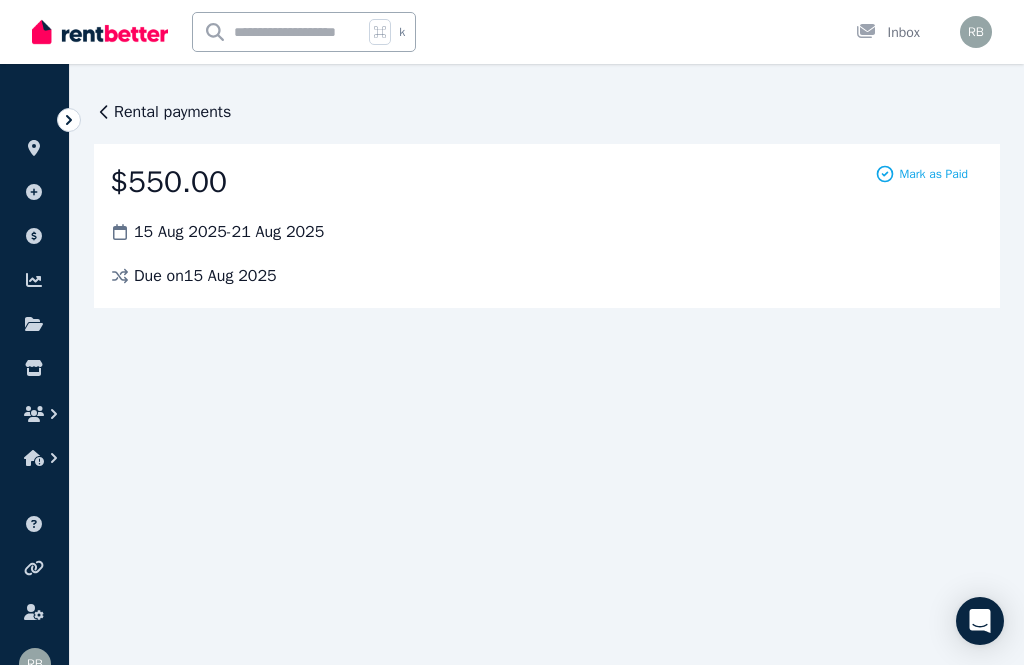 click on "Mark as Paid" at bounding box center (933, 174) 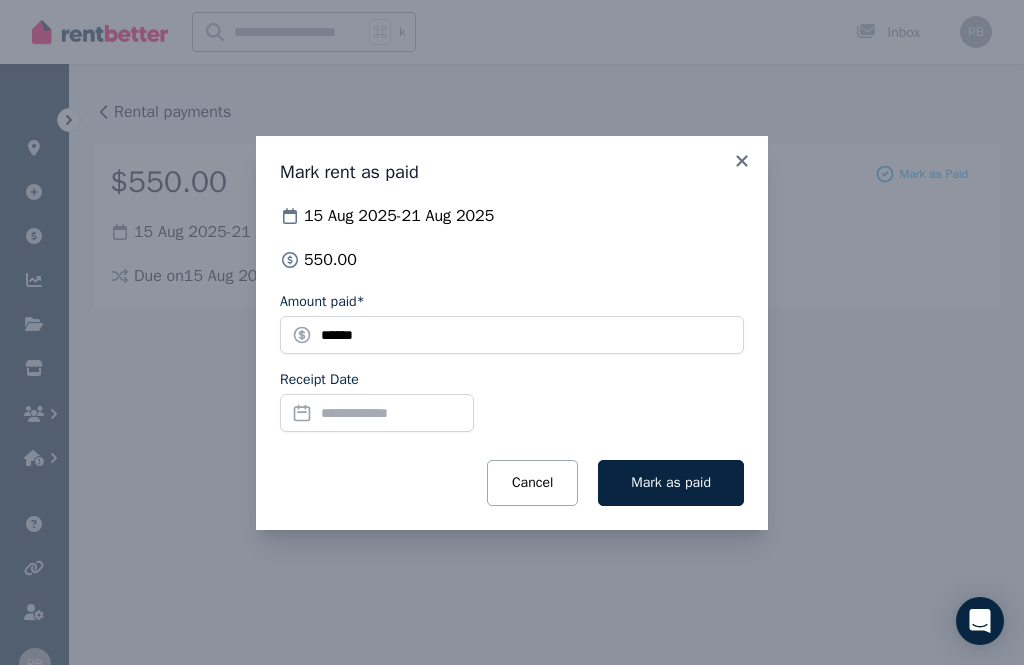 click on "Receipt Date" at bounding box center [377, 413] 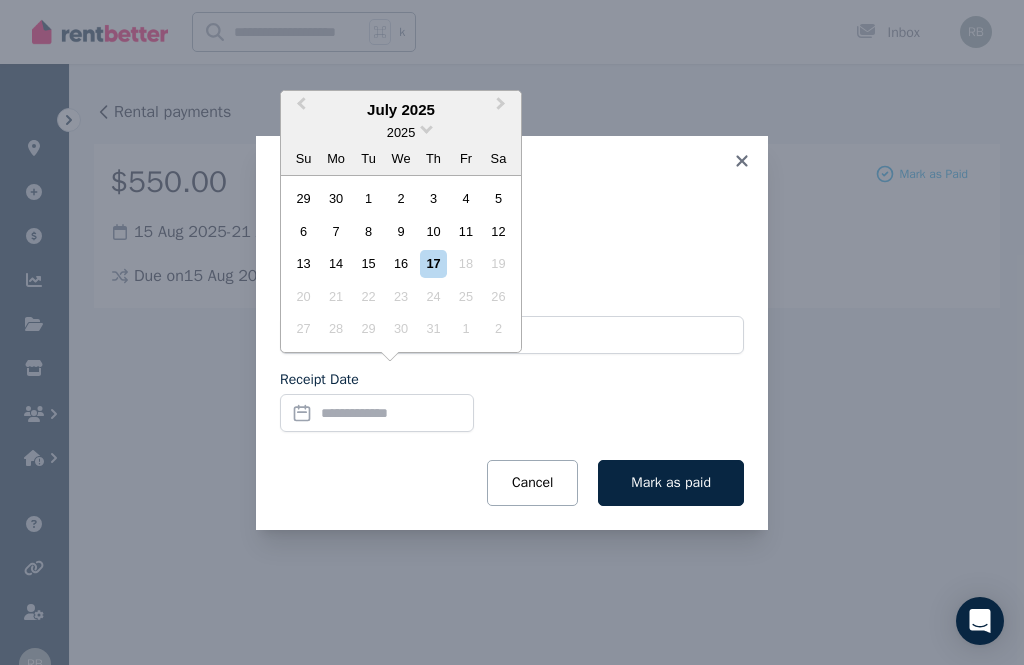 click on "15" at bounding box center (368, 263) 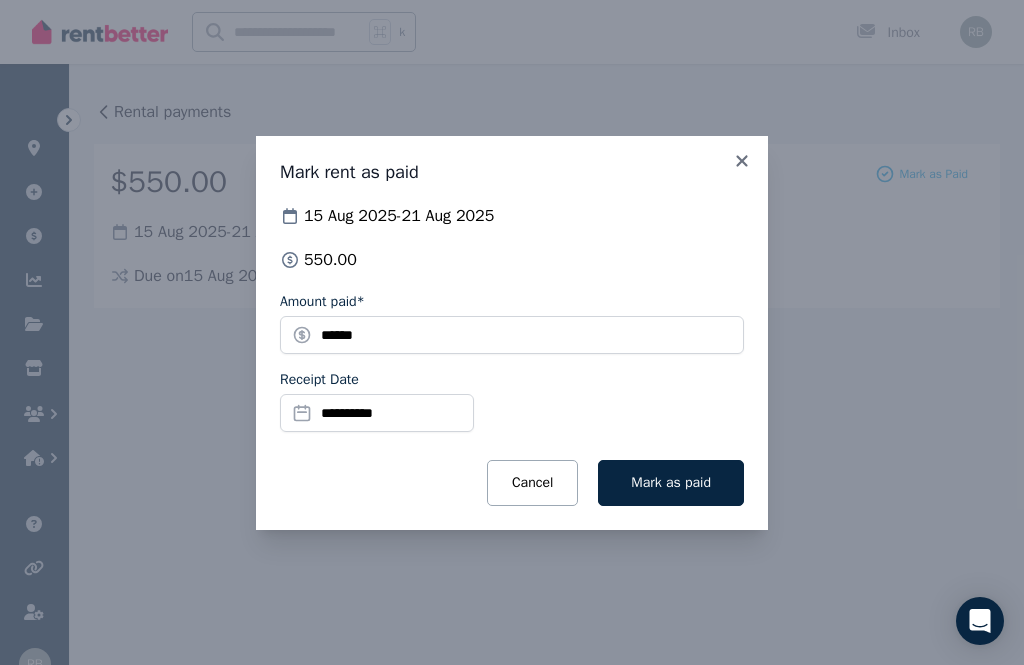 click on "Mark as paid" at bounding box center [671, 482] 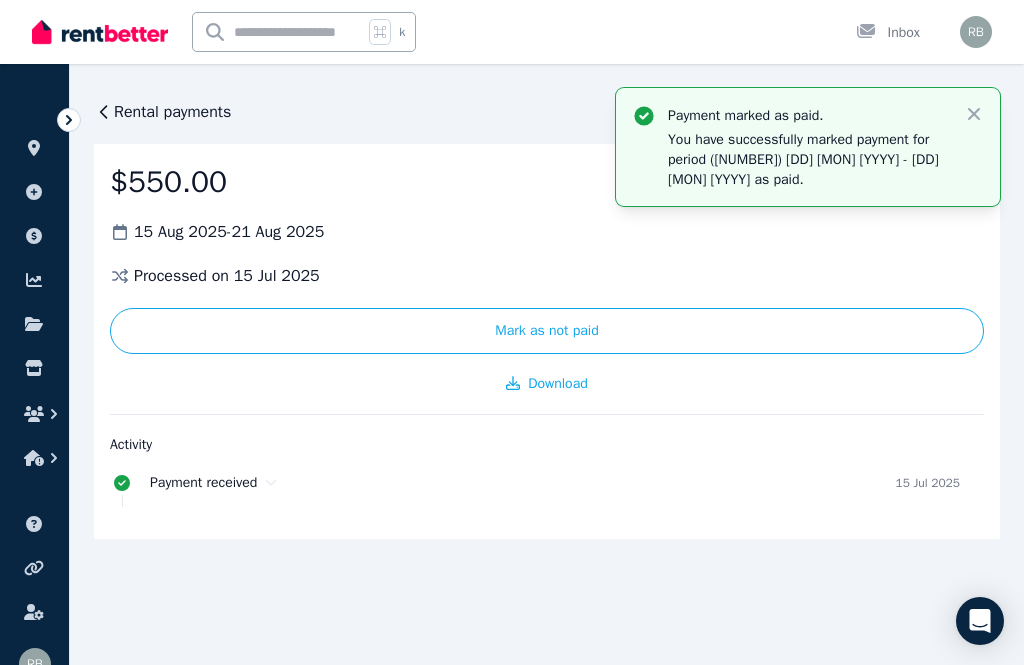 click on "Rental payments" at bounding box center (172, 112) 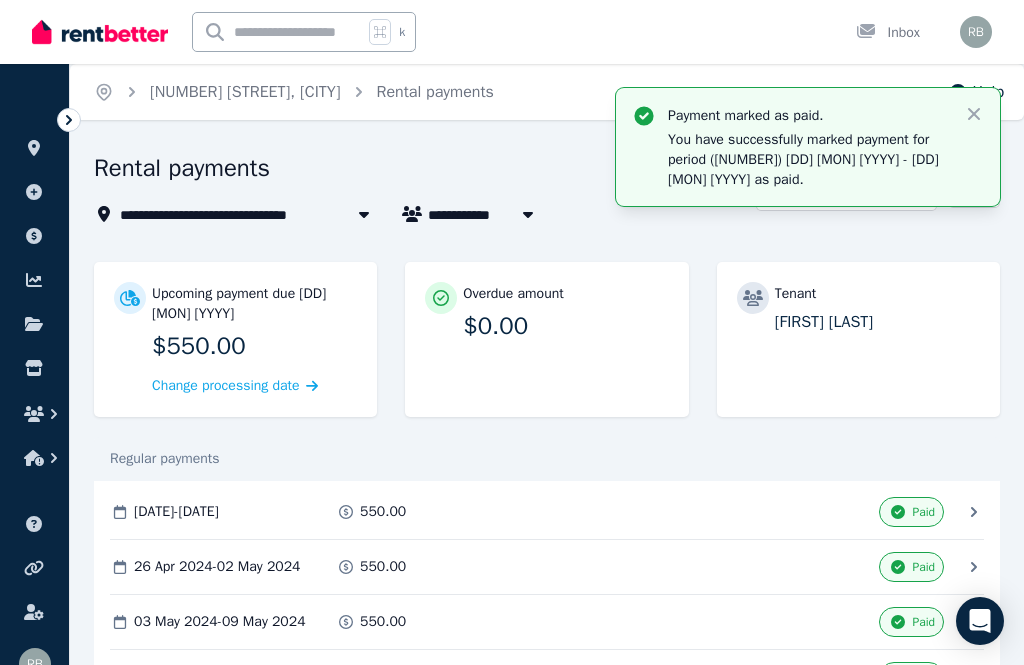 click 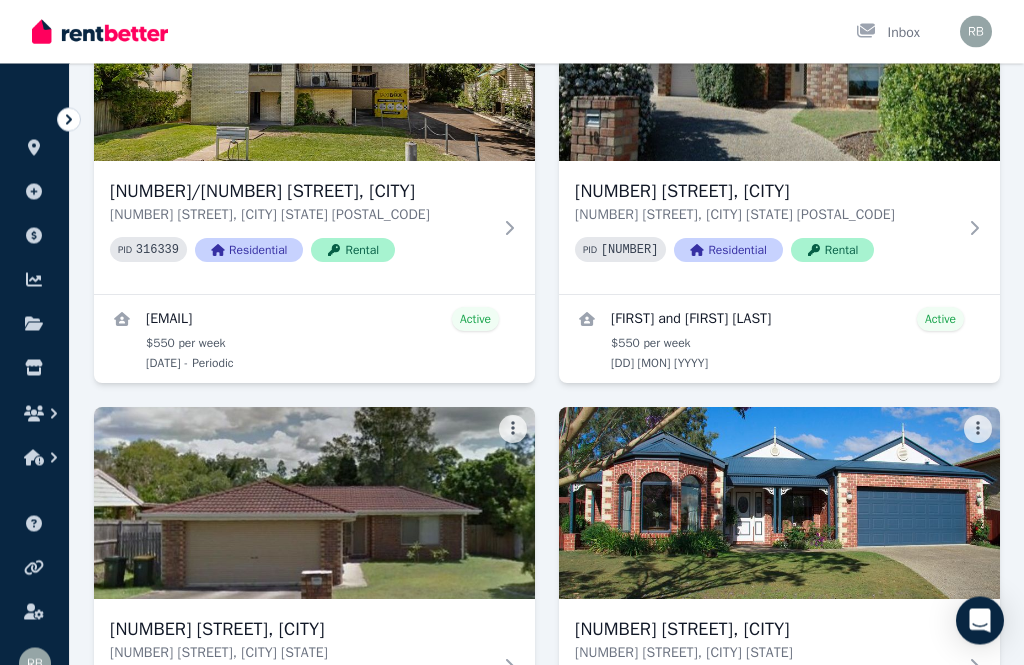 scroll, scrollTop: 291, scrollLeft: 0, axis: vertical 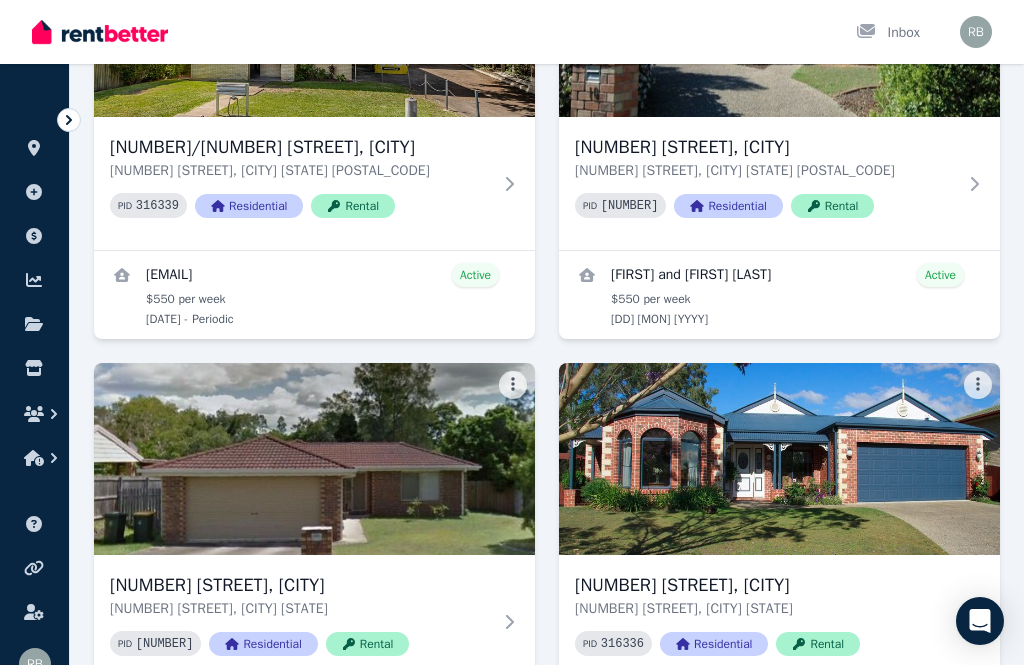 click at bounding box center (314, 21) 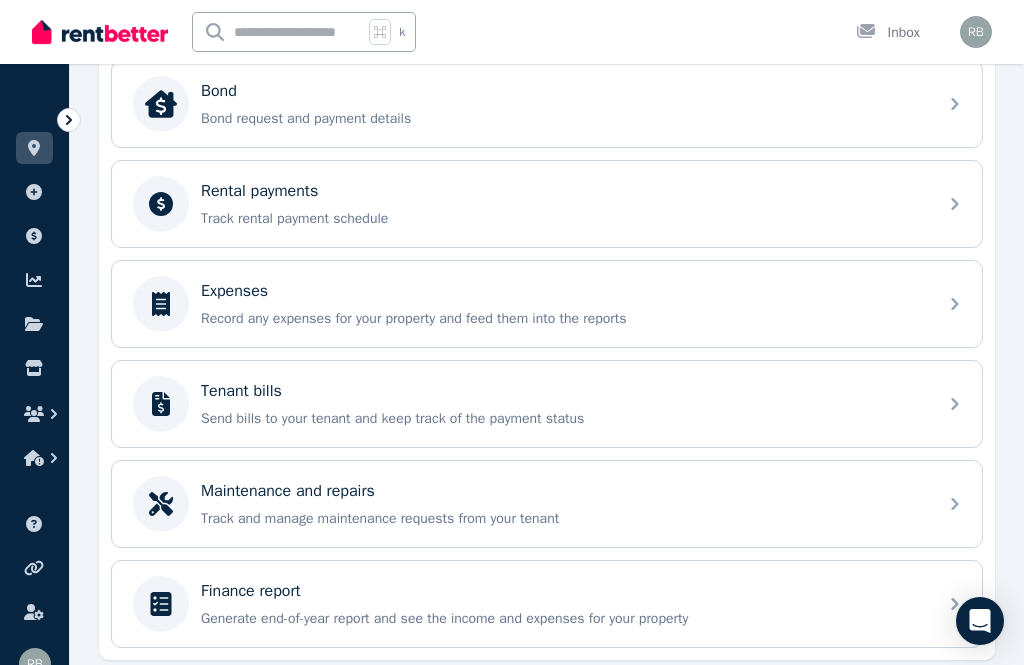scroll, scrollTop: 779, scrollLeft: 0, axis: vertical 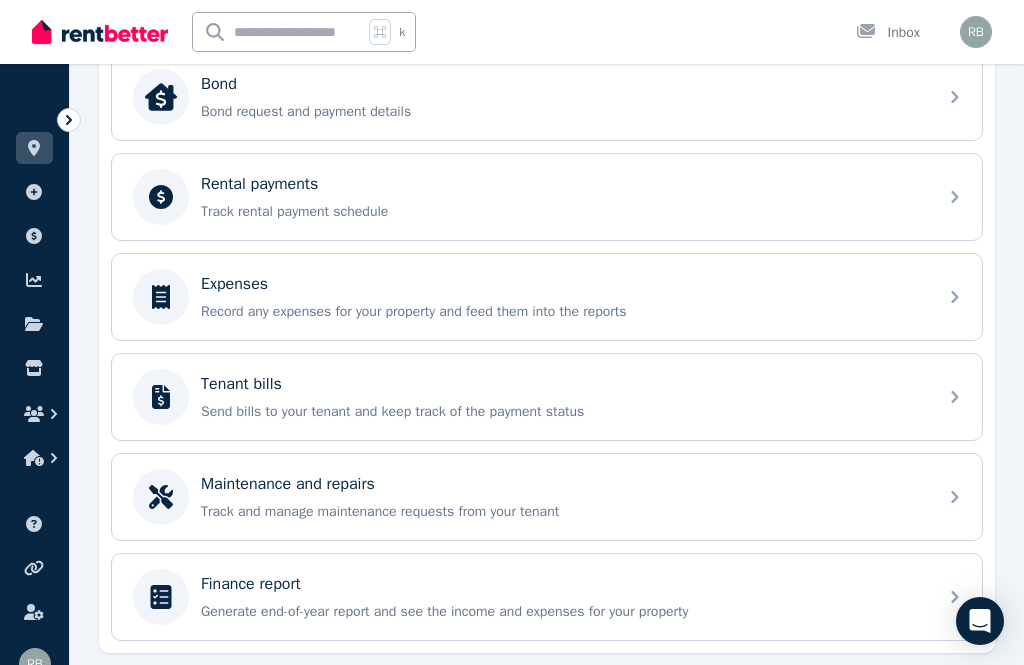 click on "Rental payments" at bounding box center [259, 184] 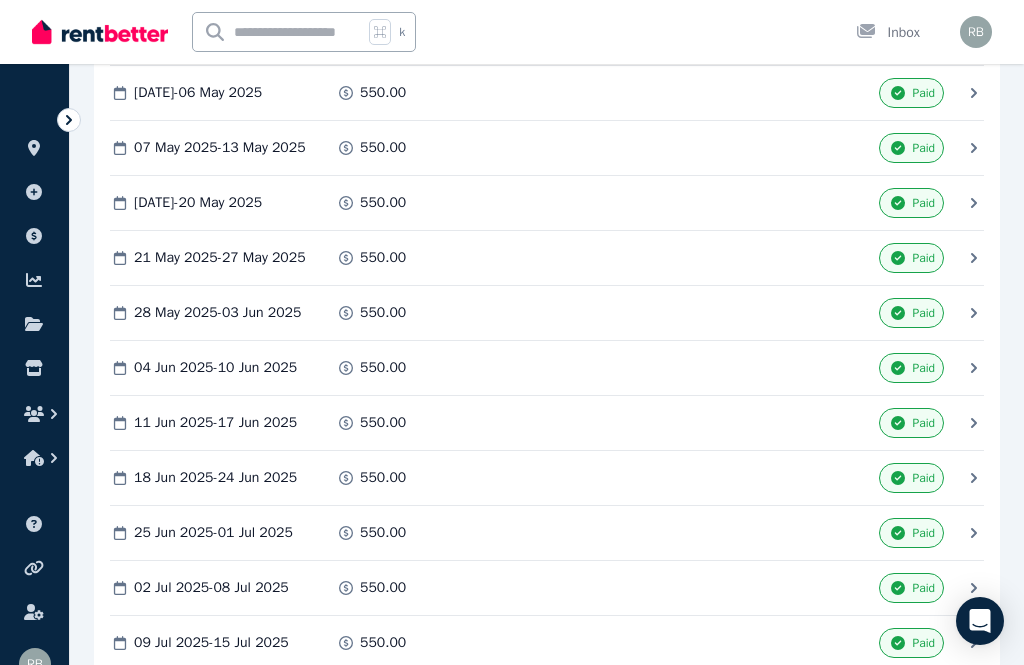 scroll, scrollTop: 3677, scrollLeft: 0, axis: vertical 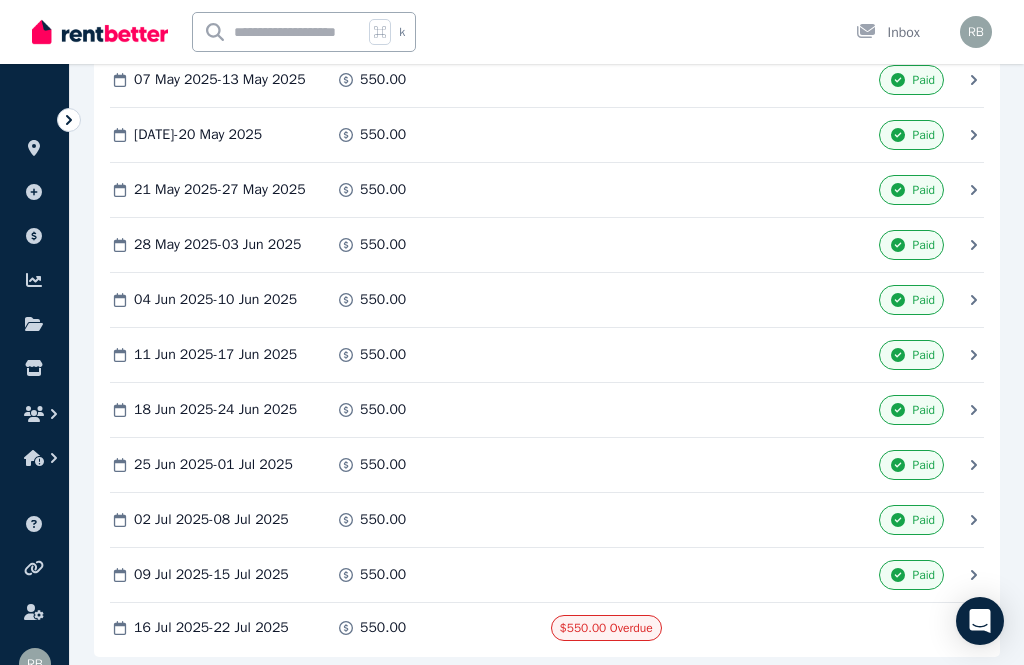 click 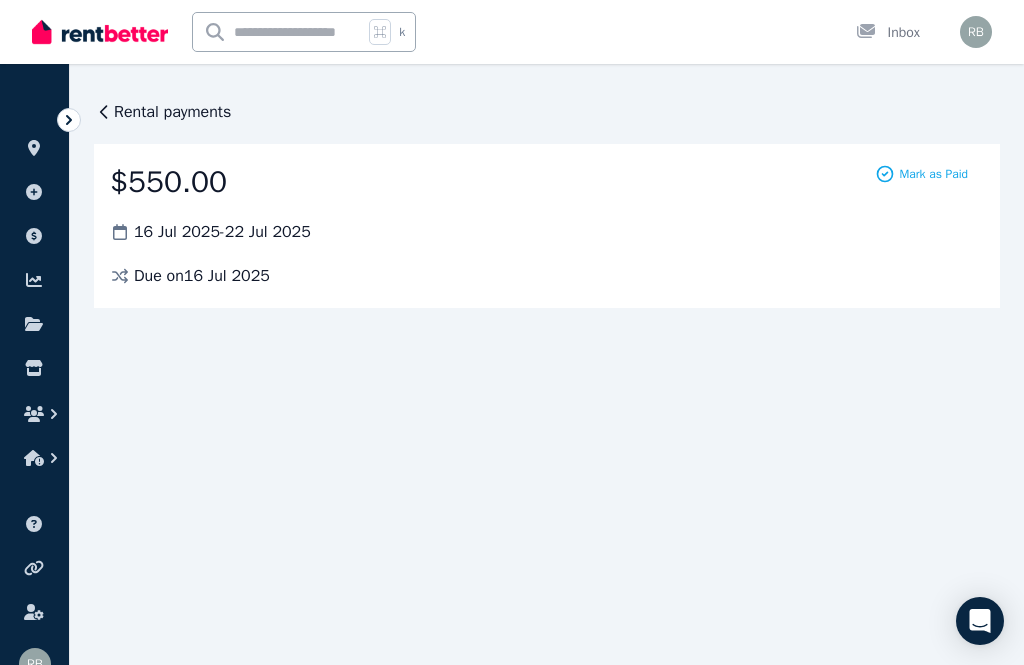 scroll, scrollTop: 0, scrollLeft: 0, axis: both 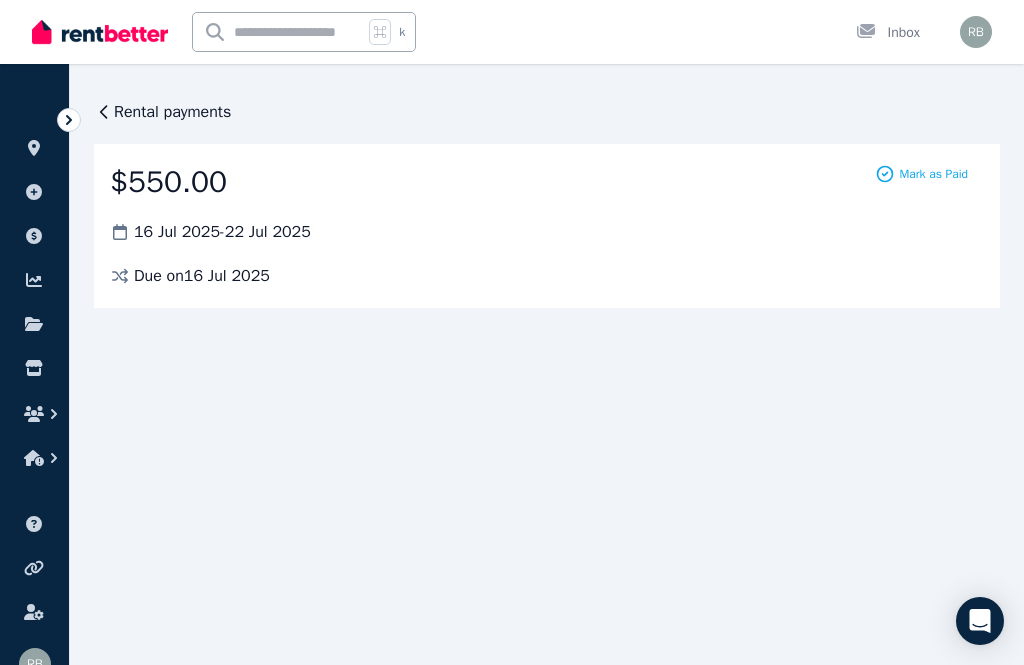 click on "Mark as Paid" at bounding box center [933, 174] 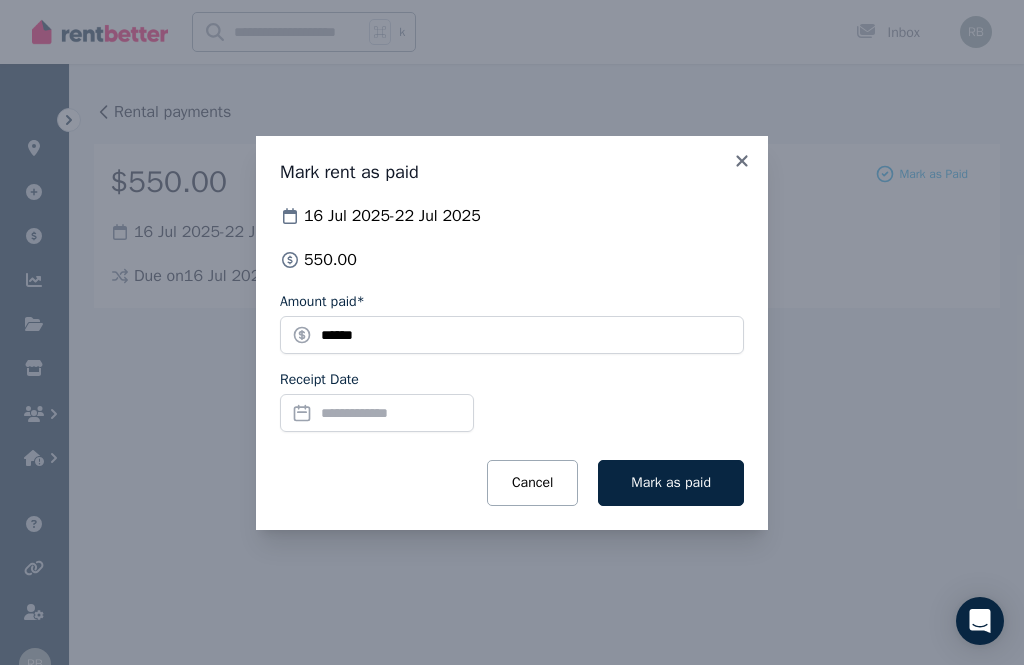 click on "Receipt Date" at bounding box center [377, 413] 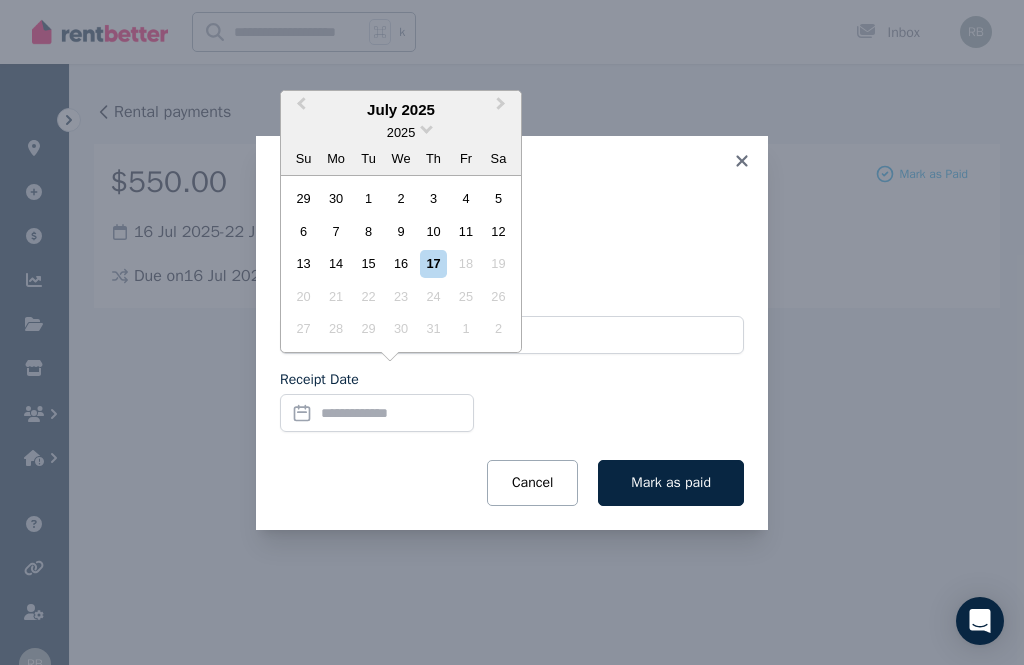 click on "16" at bounding box center [400, 263] 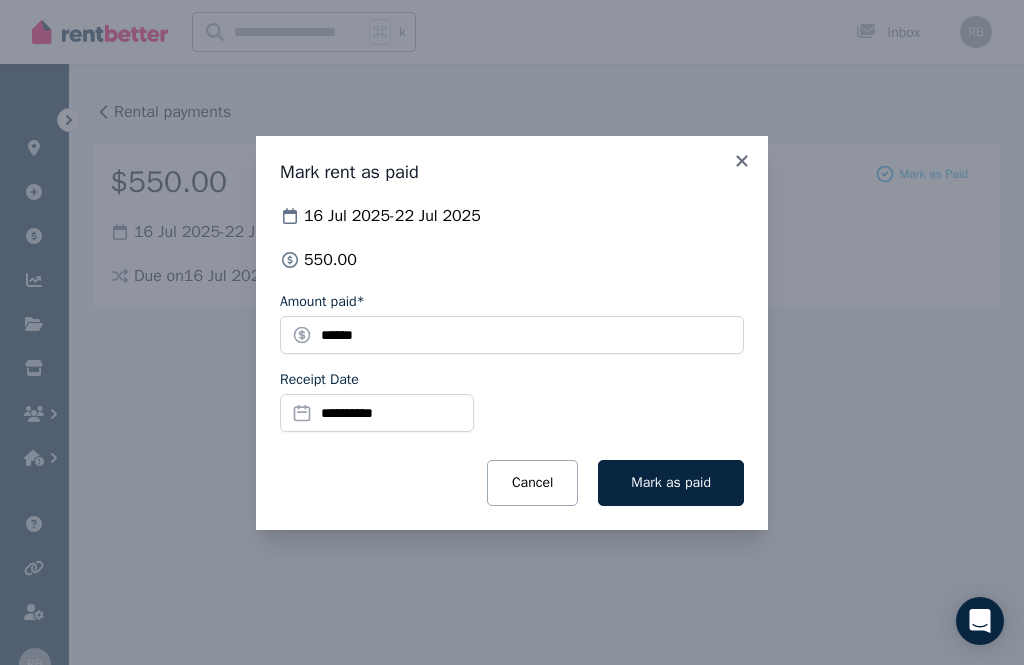 click on "Mark as paid" at bounding box center (671, 482) 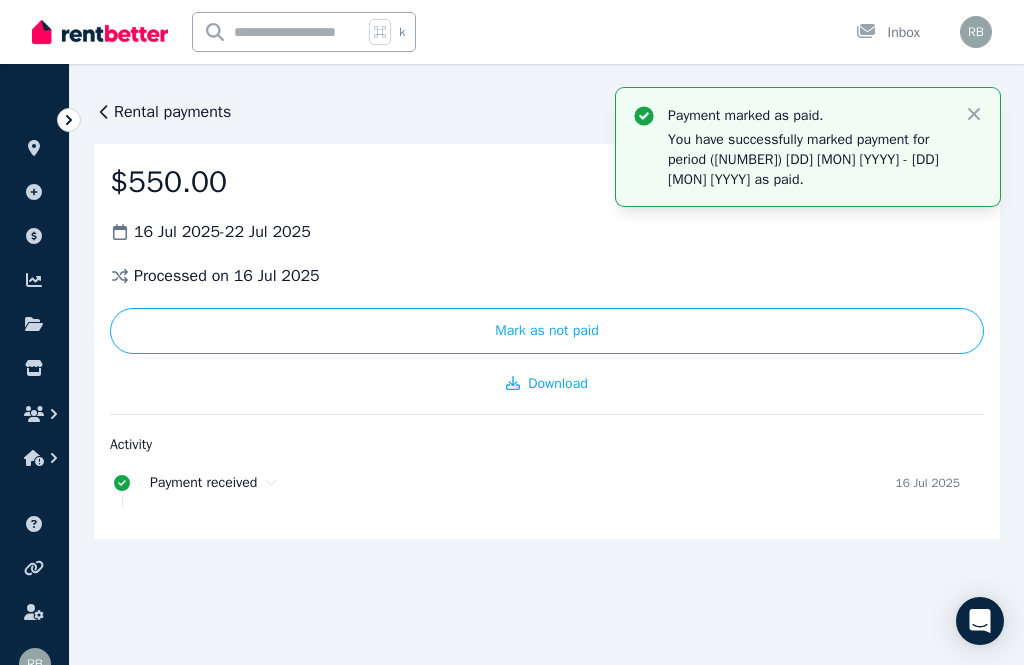 click 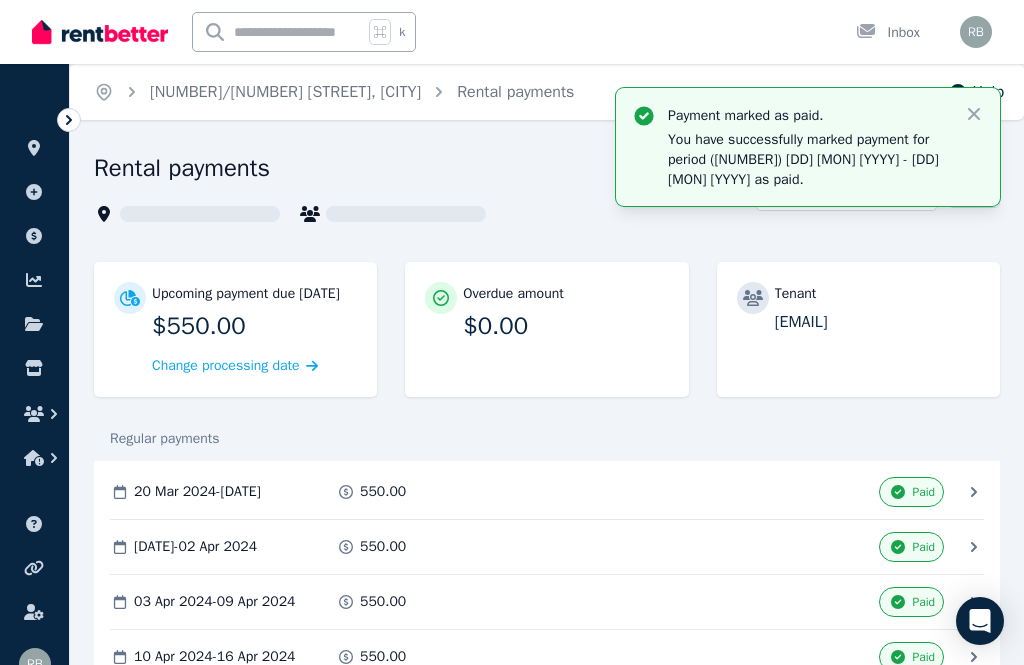 click 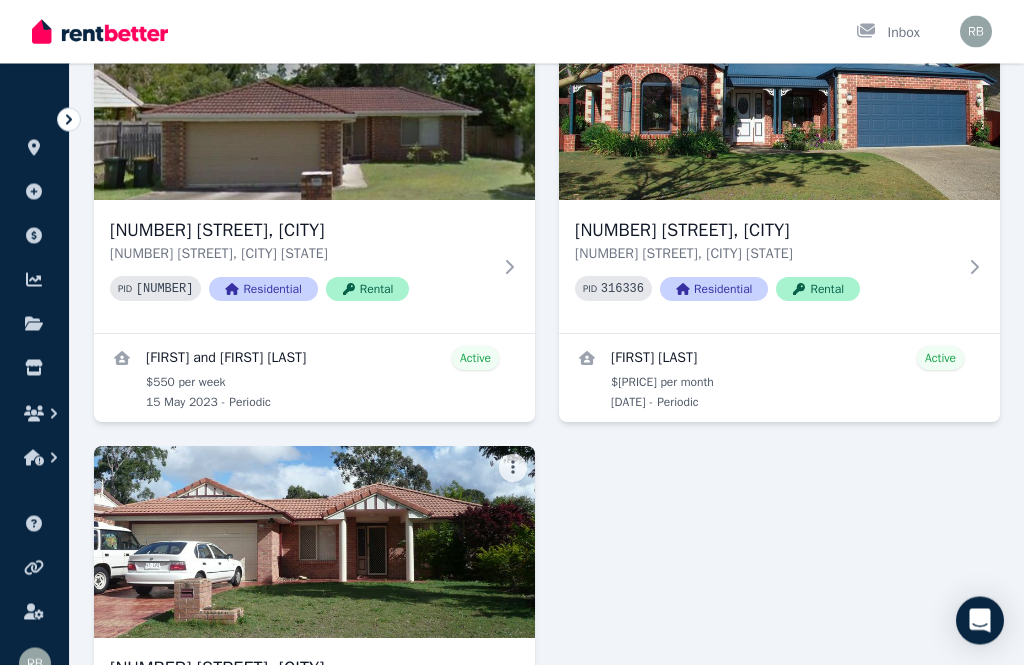 scroll, scrollTop: 646, scrollLeft: 0, axis: vertical 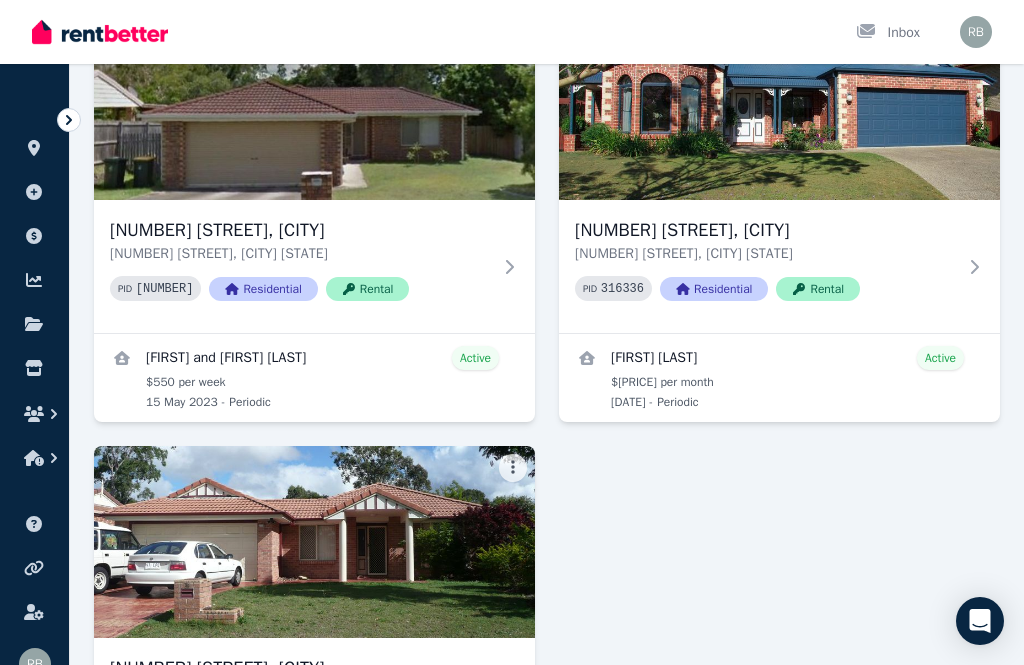 click at bounding box center (314, 104) 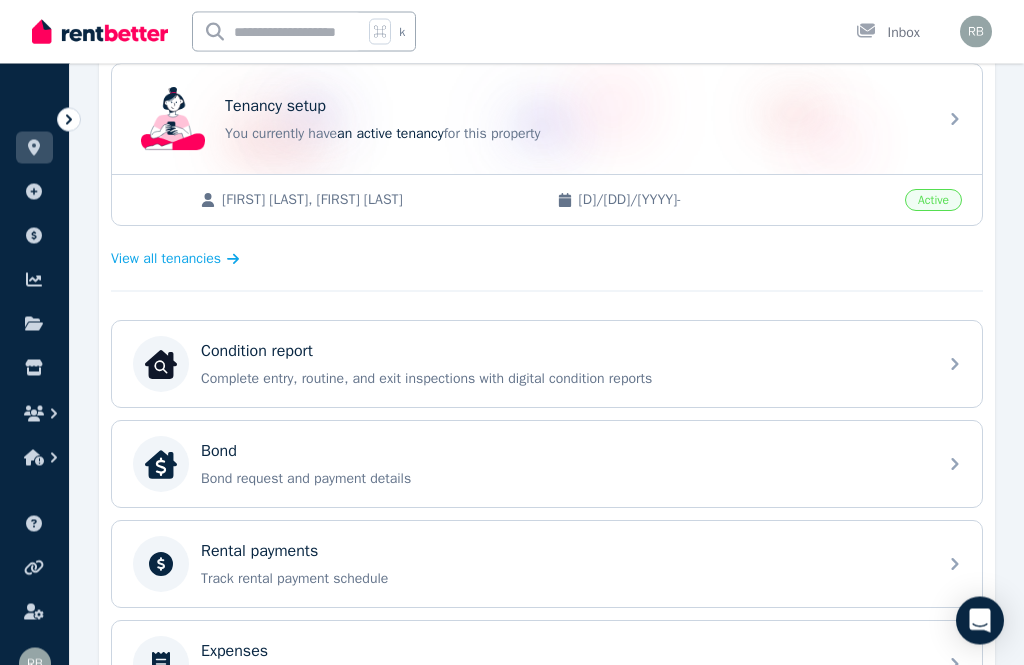 scroll, scrollTop: 412, scrollLeft: 0, axis: vertical 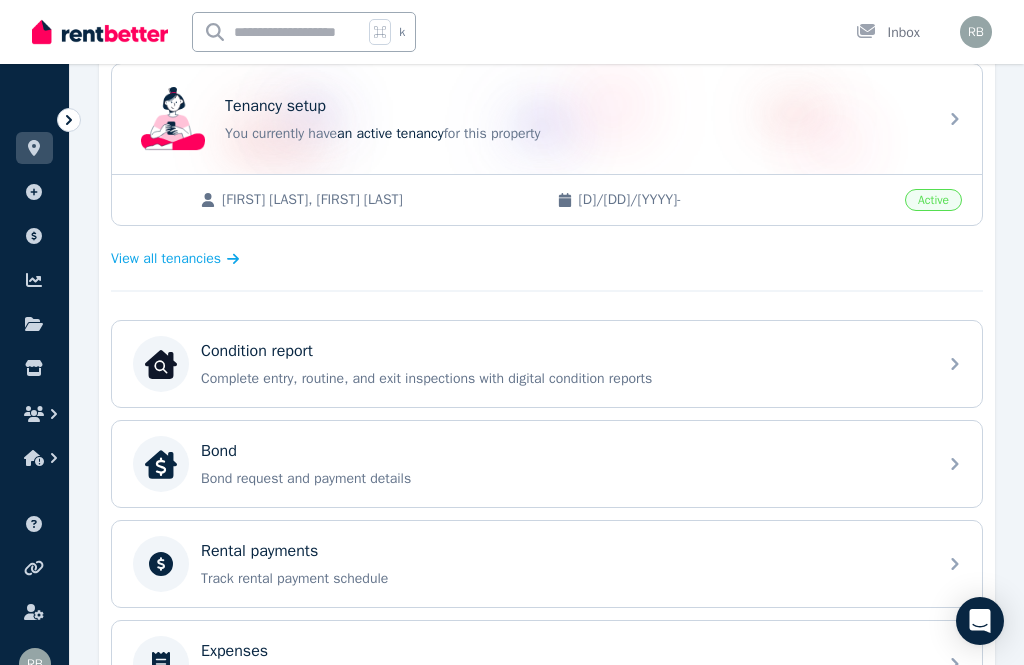 click on "Rental payments" at bounding box center (259, 551) 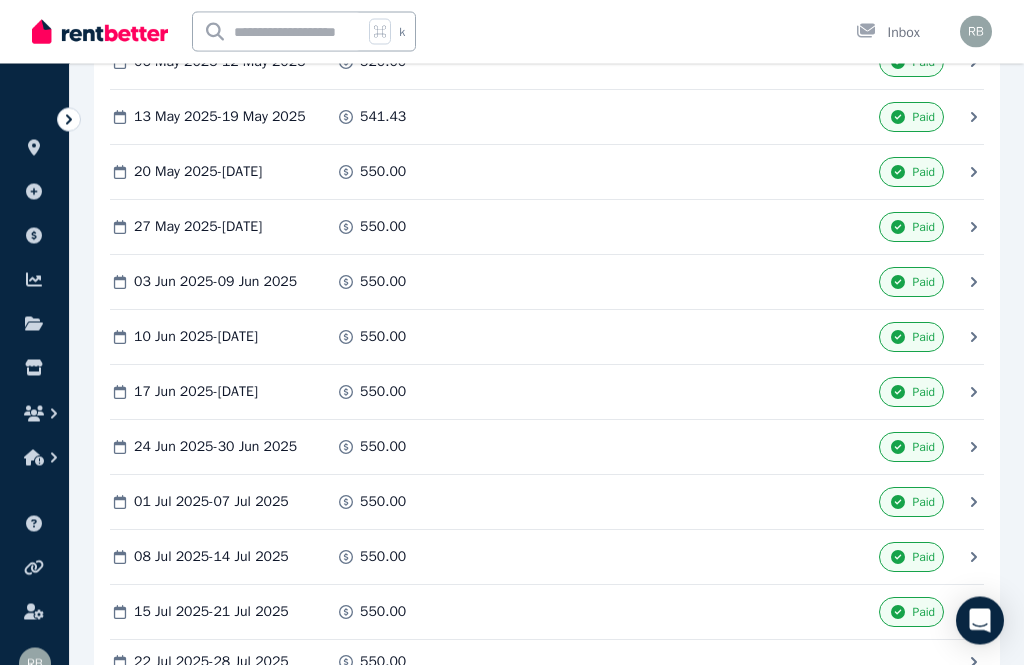 scroll, scrollTop: 3642, scrollLeft: 0, axis: vertical 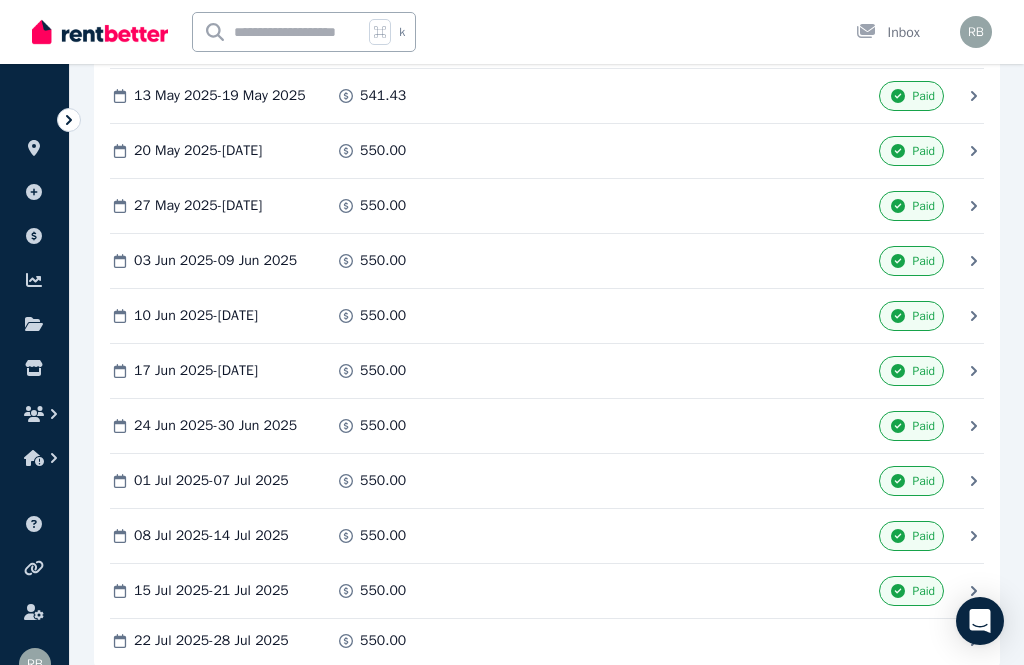 click 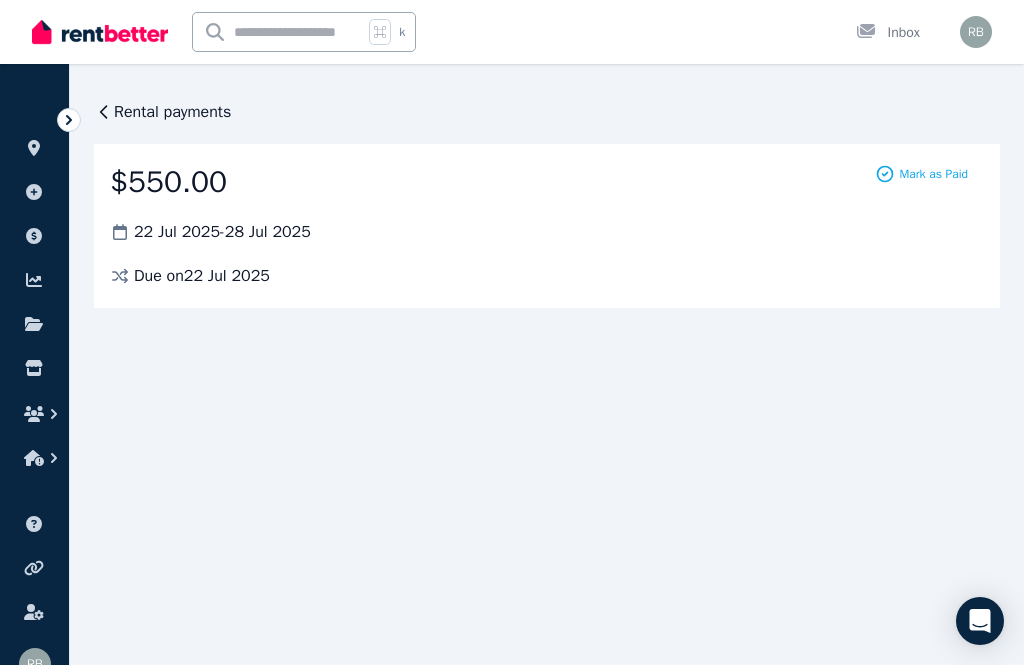 scroll, scrollTop: 0, scrollLeft: 0, axis: both 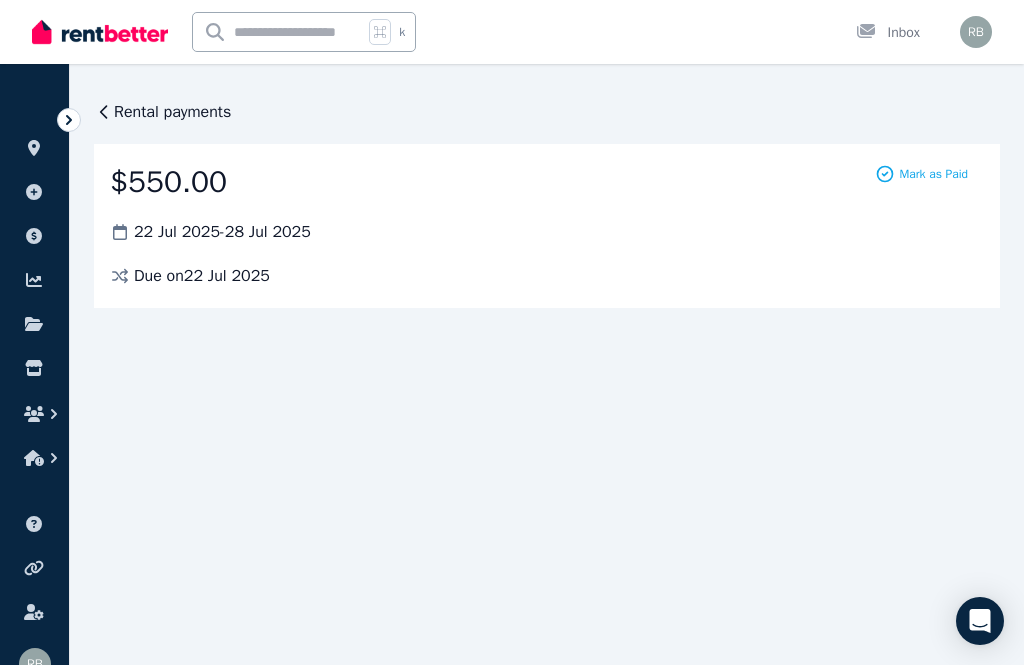 click on "Mark as Paid" at bounding box center [933, 174] 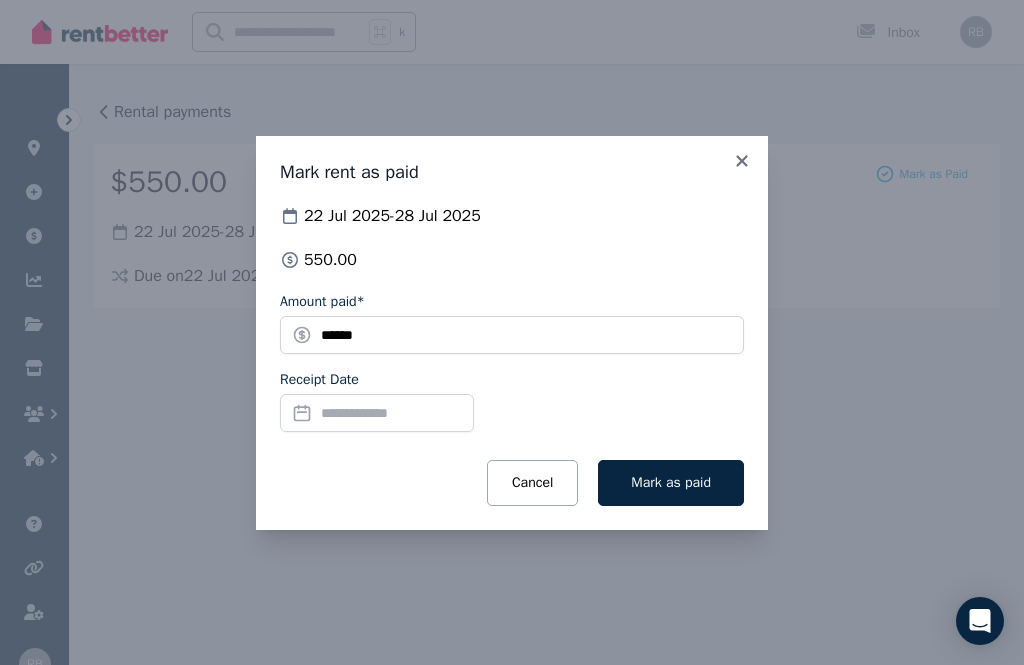 click on "Receipt Date" at bounding box center (377, 413) 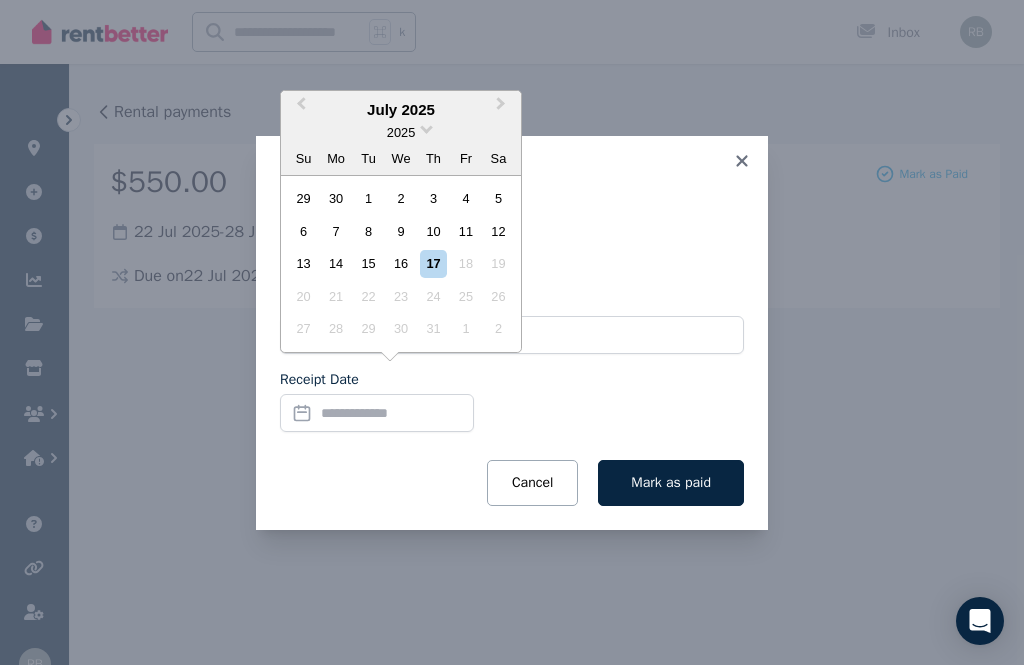 click on "17" at bounding box center [433, 263] 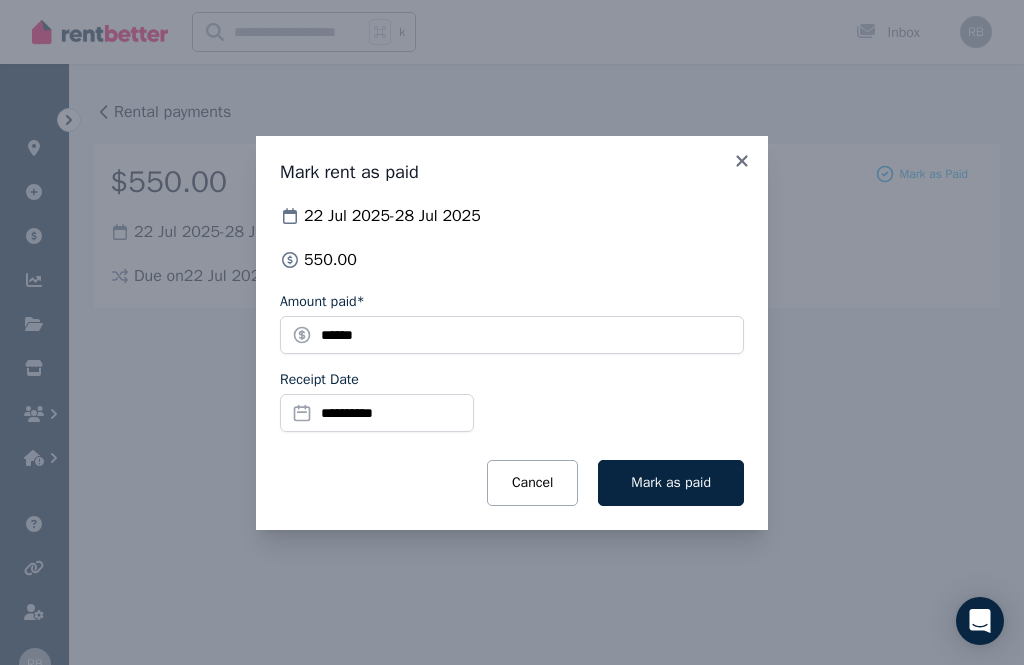 click on "Mark as paid" at bounding box center (671, 482) 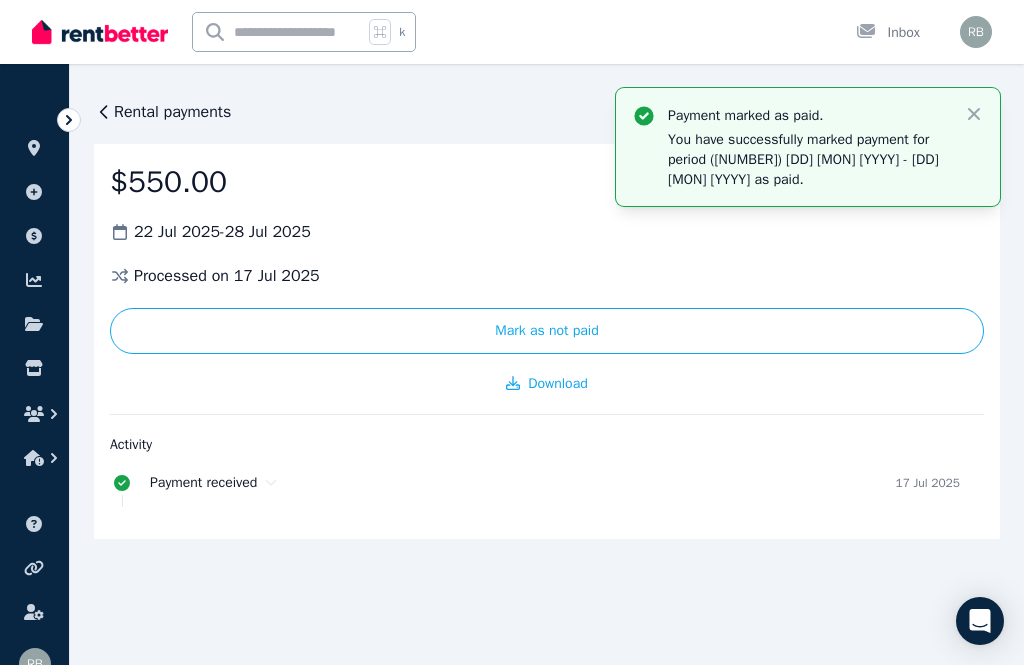click 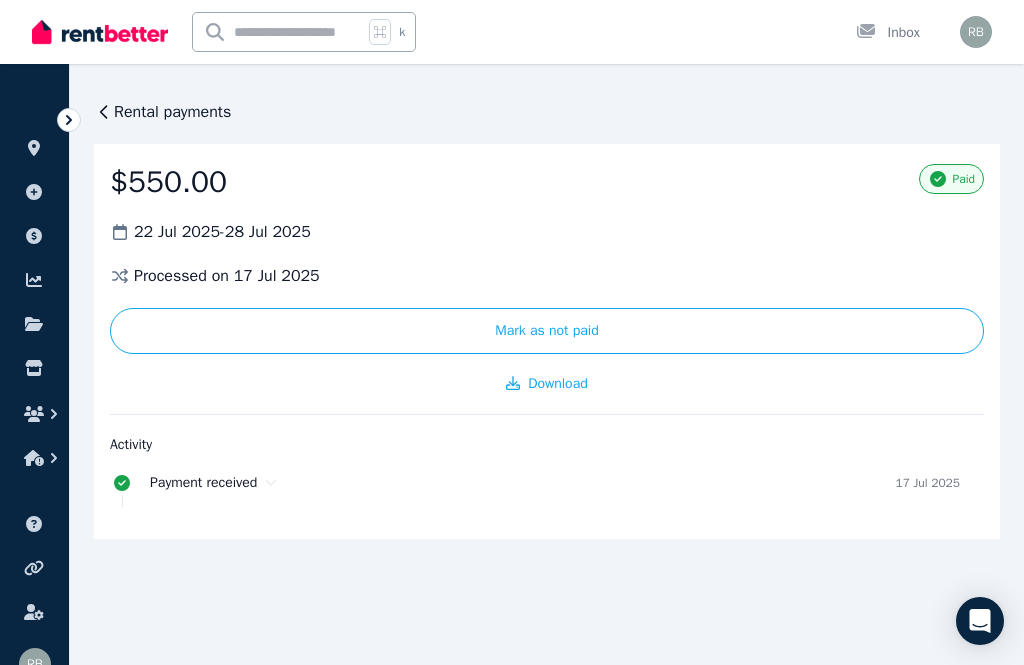 click on "Rental payments" at bounding box center [172, 112] 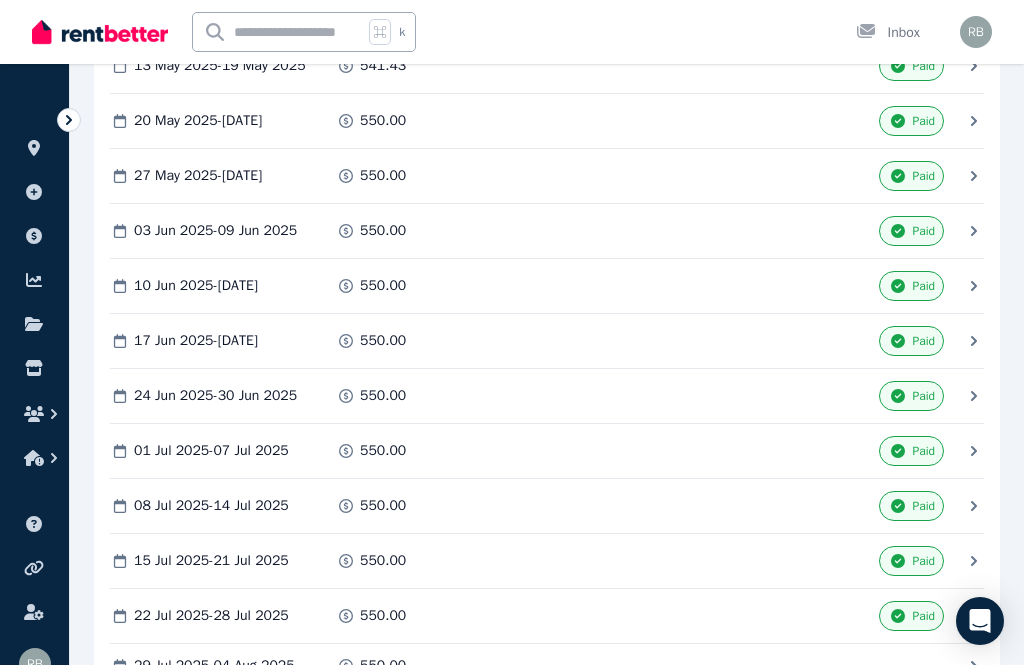 scroll, scrollTop: 3697, scrollLeft: 0, axis: vertical 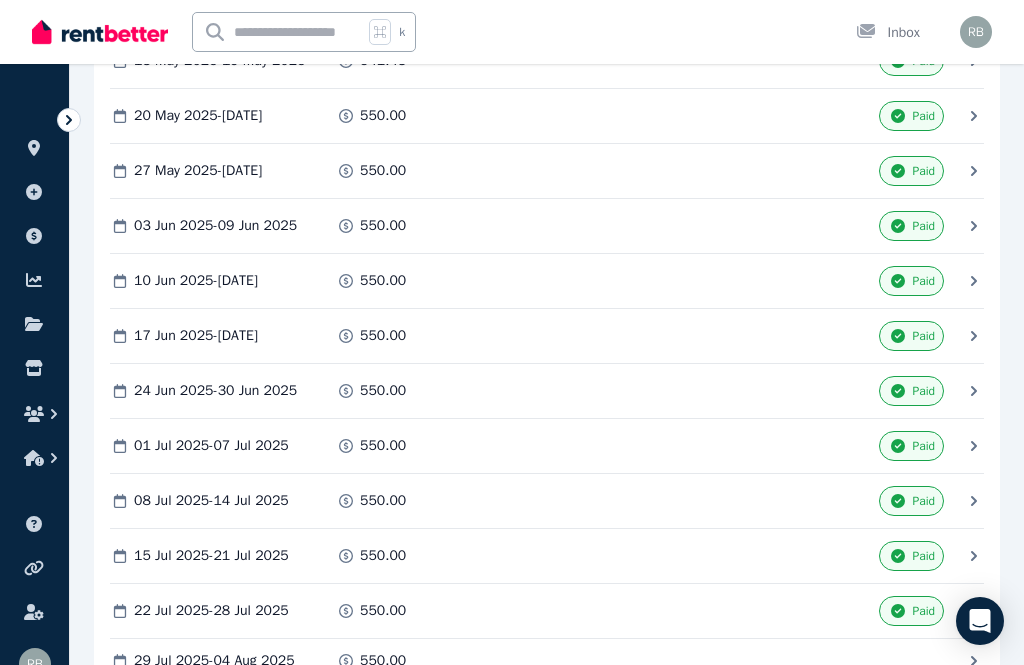 click 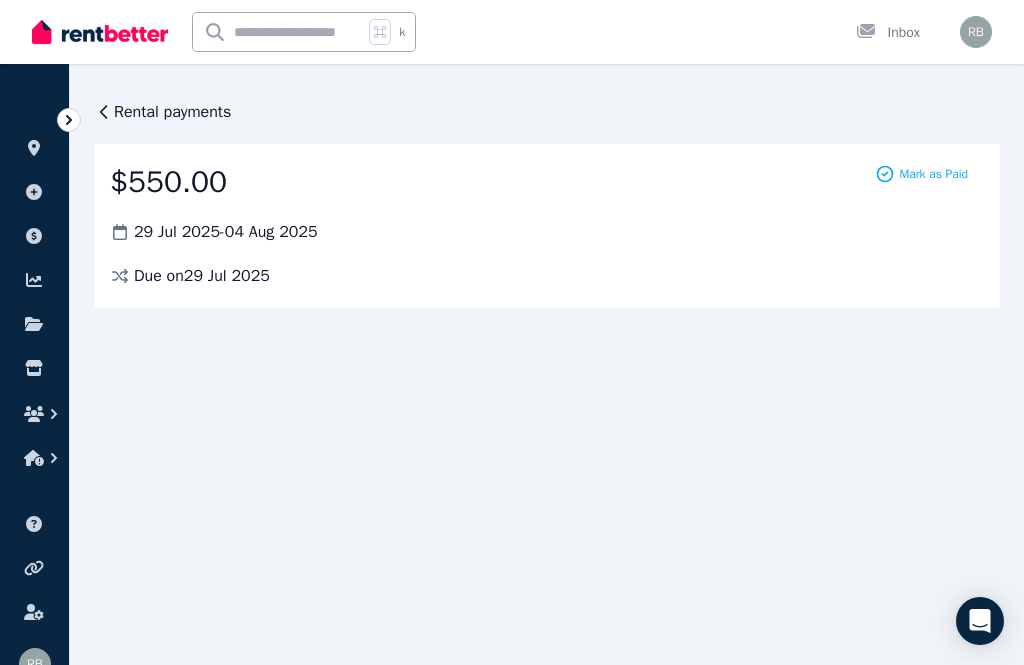 scroll, scrollTop: 0, scrollLeft: 0, axis: both 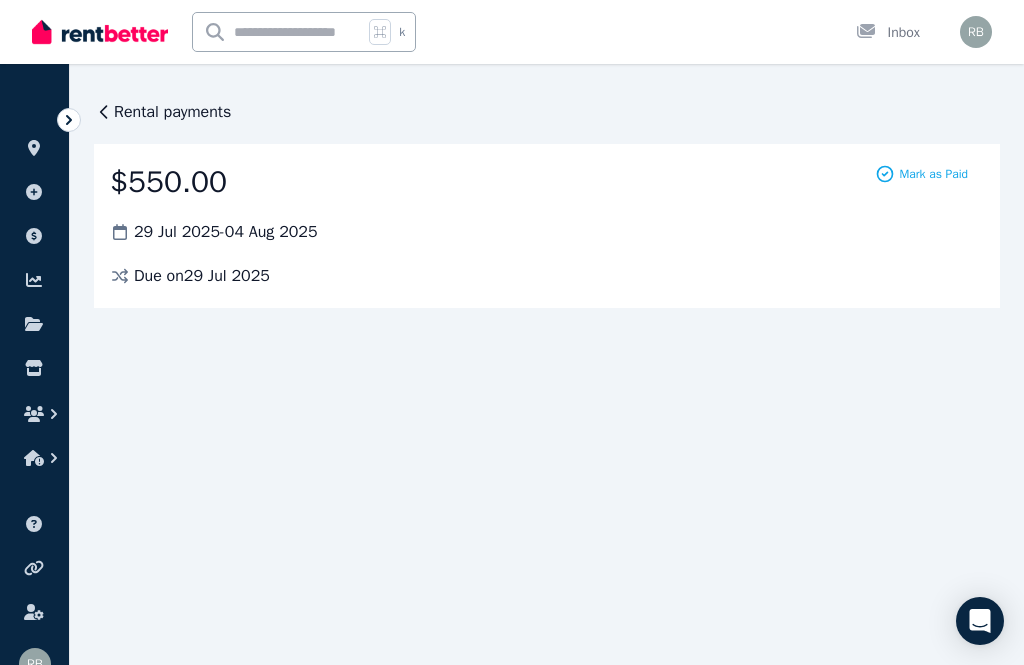 click on "Mark as Paid" at bounding box center (921, 174) 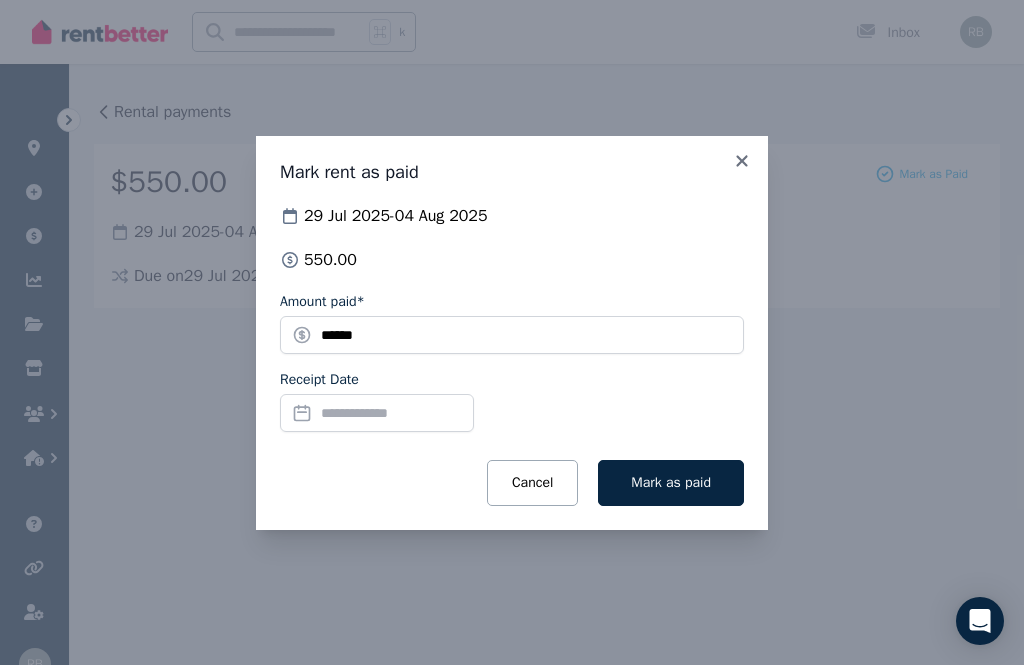 click on "Receipt Date" at bounding box center (377, 413) 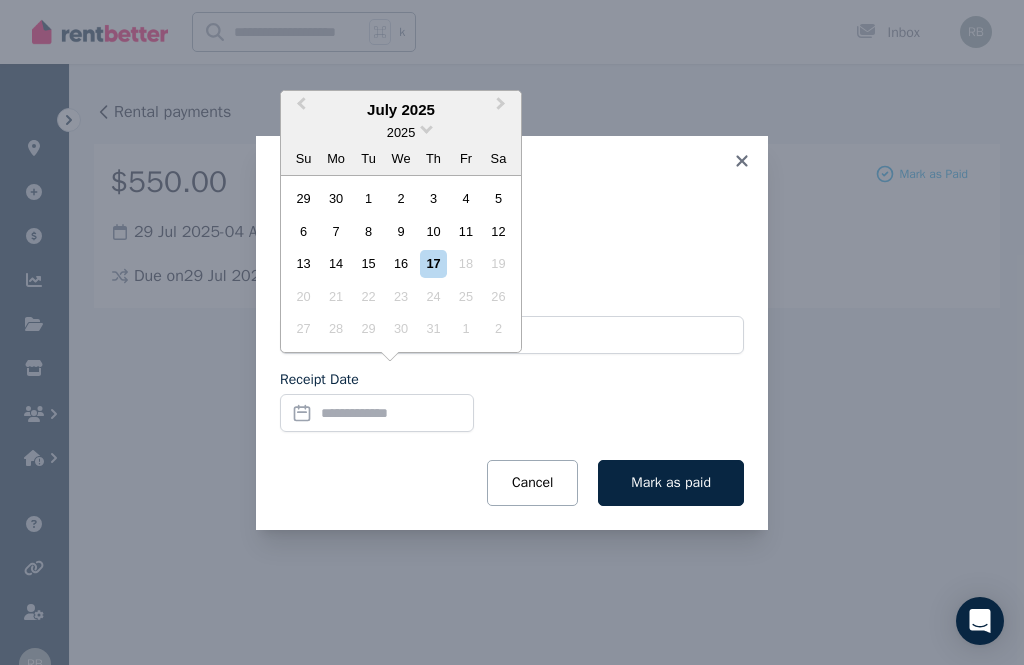 click on "17" at bounding box center [433, 263] 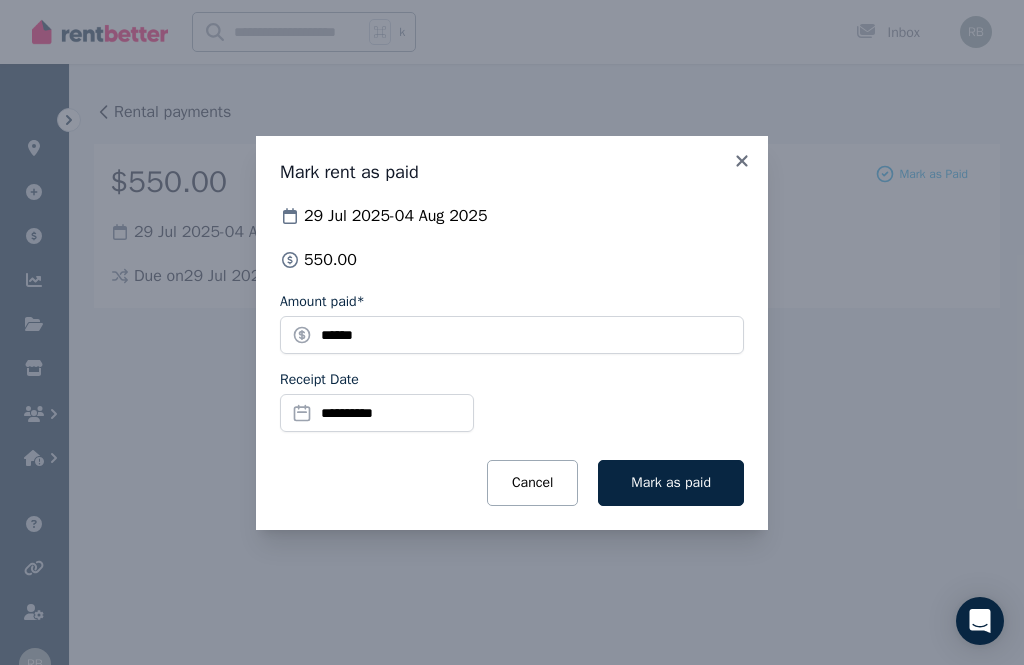 click on "Mark as paid" at bounding box center (671, 482) 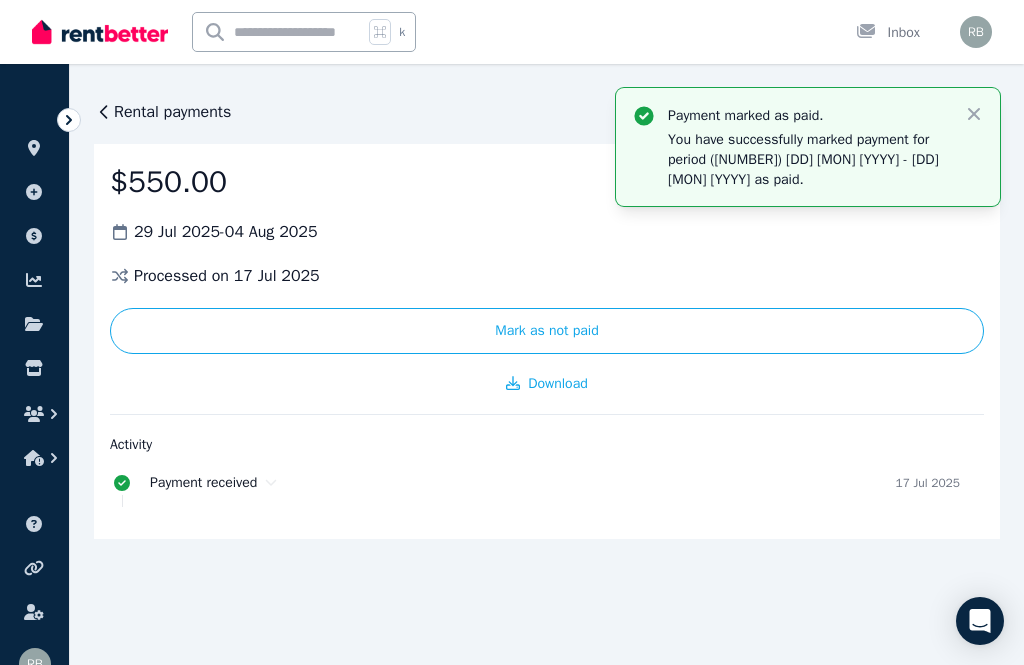click 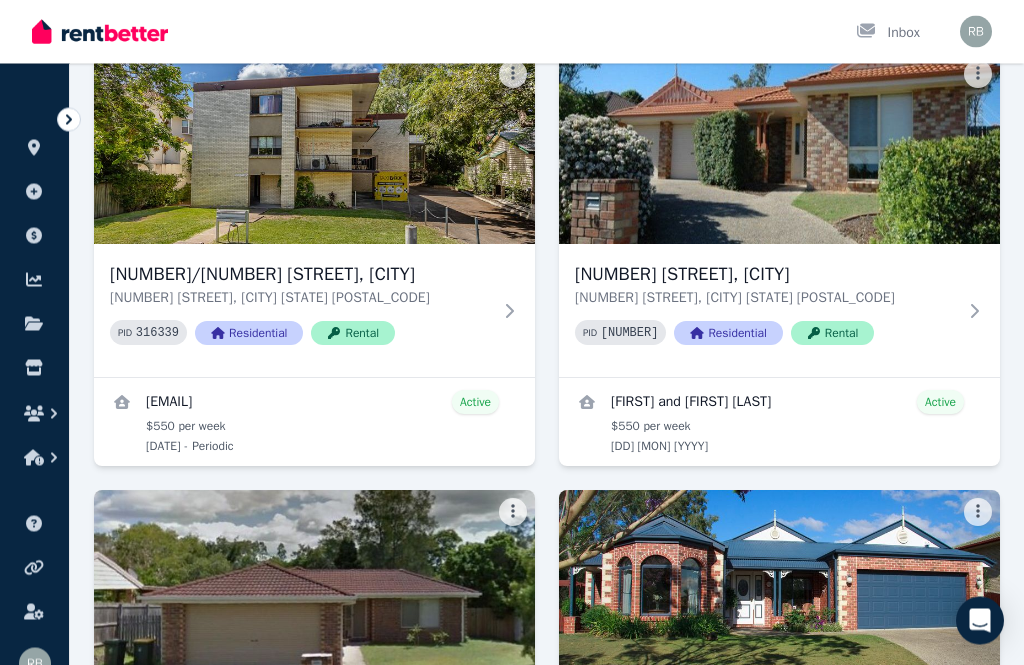 scroll, scrollTop: 164, scrollLeft: 0, axis: vertical 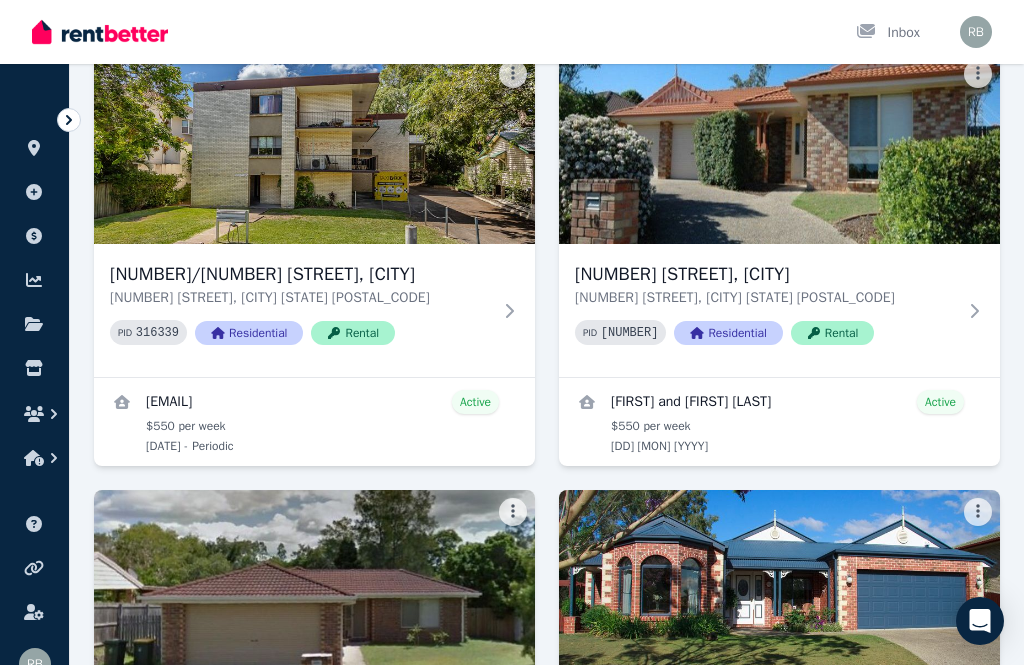 click at bounding box center [314, 148] 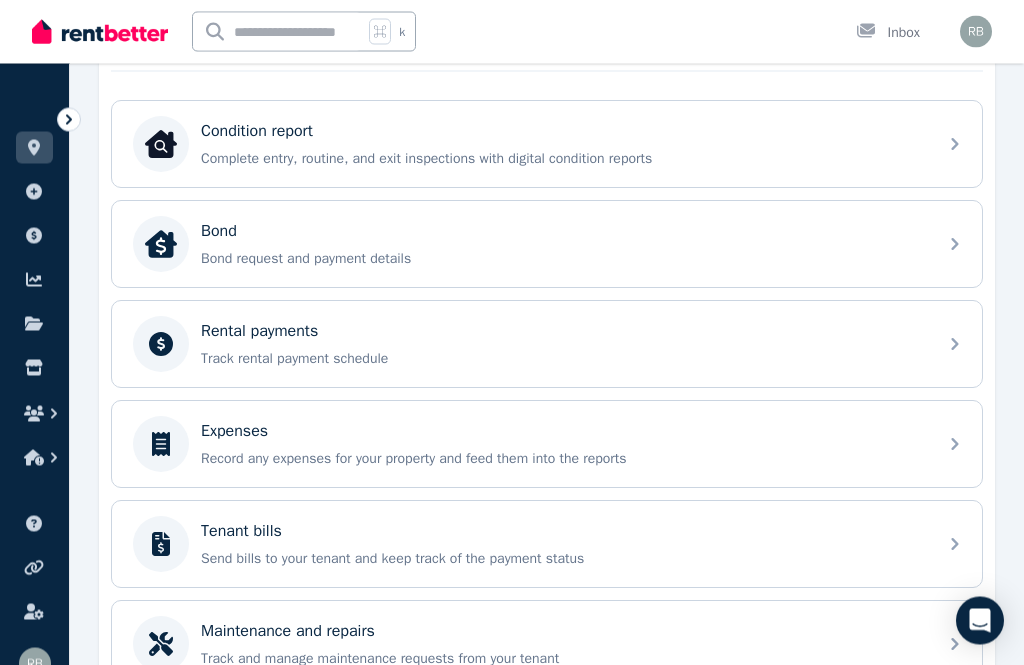 scroll, scrollTop: 632, scrollLeft: 0, axis: vertical 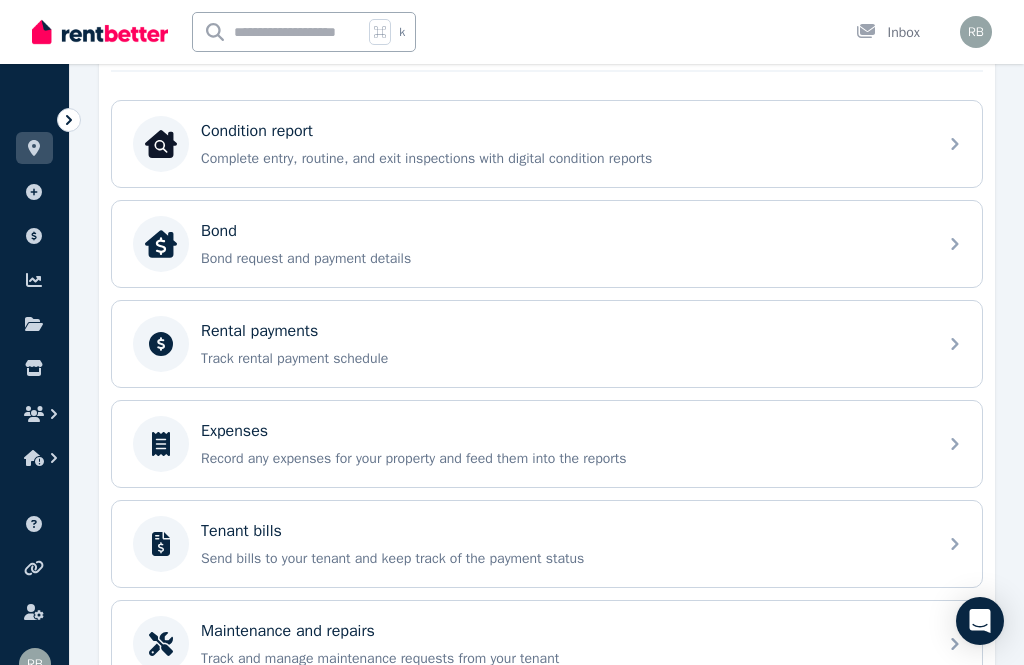 click on "Rental payments Track rental payment schedule" at bounding box center (563, 344) 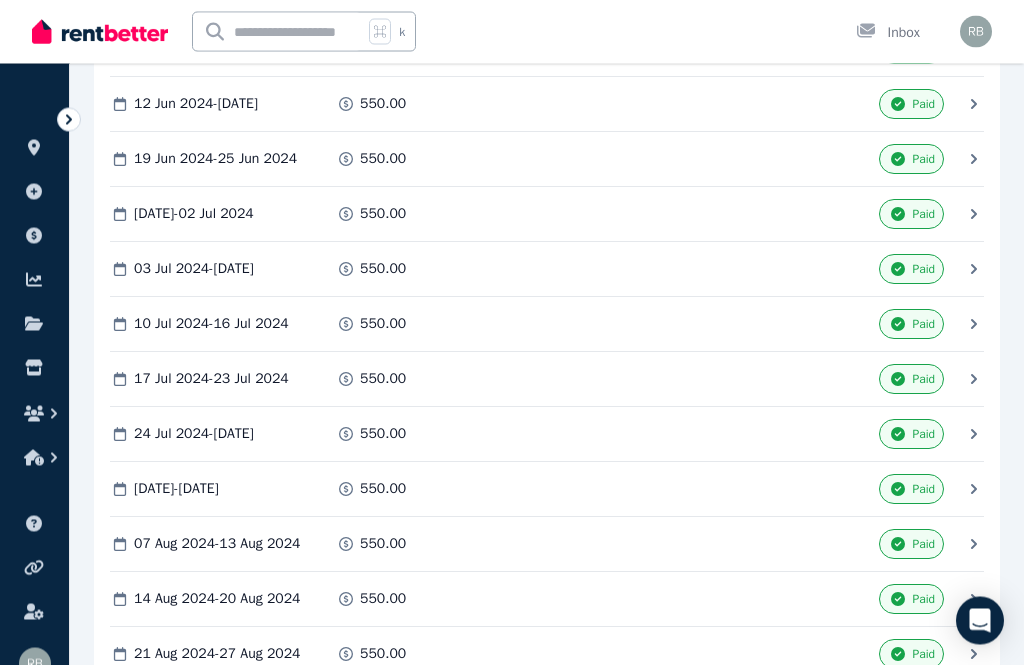 scroll, scrollTop: 1048, scrollLeft: 0, axis: vertical 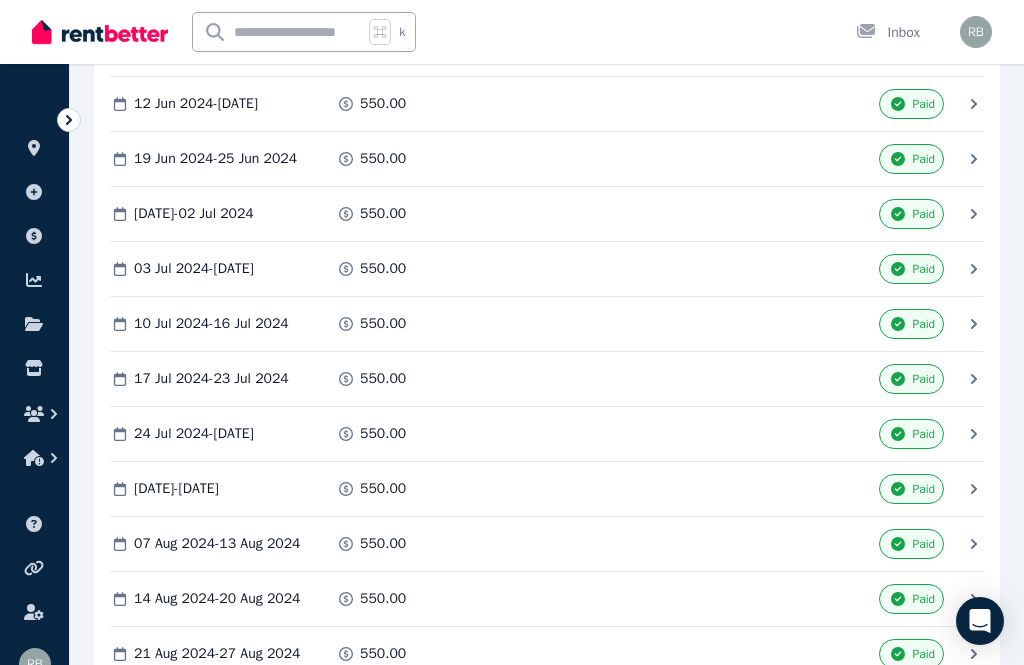 click at bounding box center (976, 32) 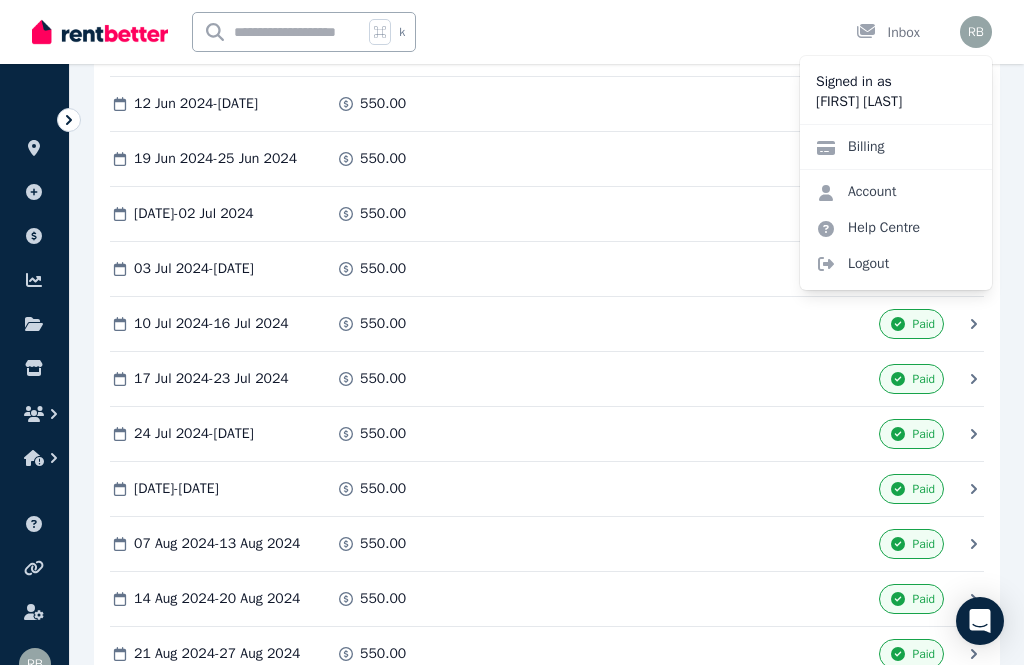 click on "Logout" at bounding box center [896, 264] 